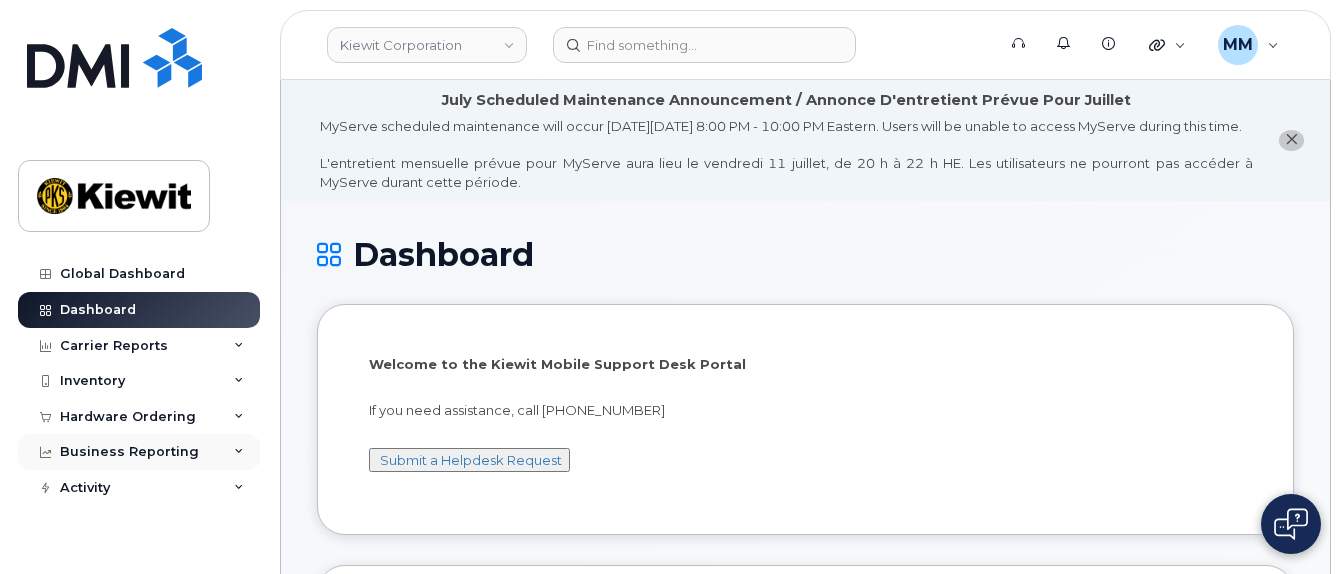 scroll, scrollTop: 0, scrollLeft: 0, axis: both 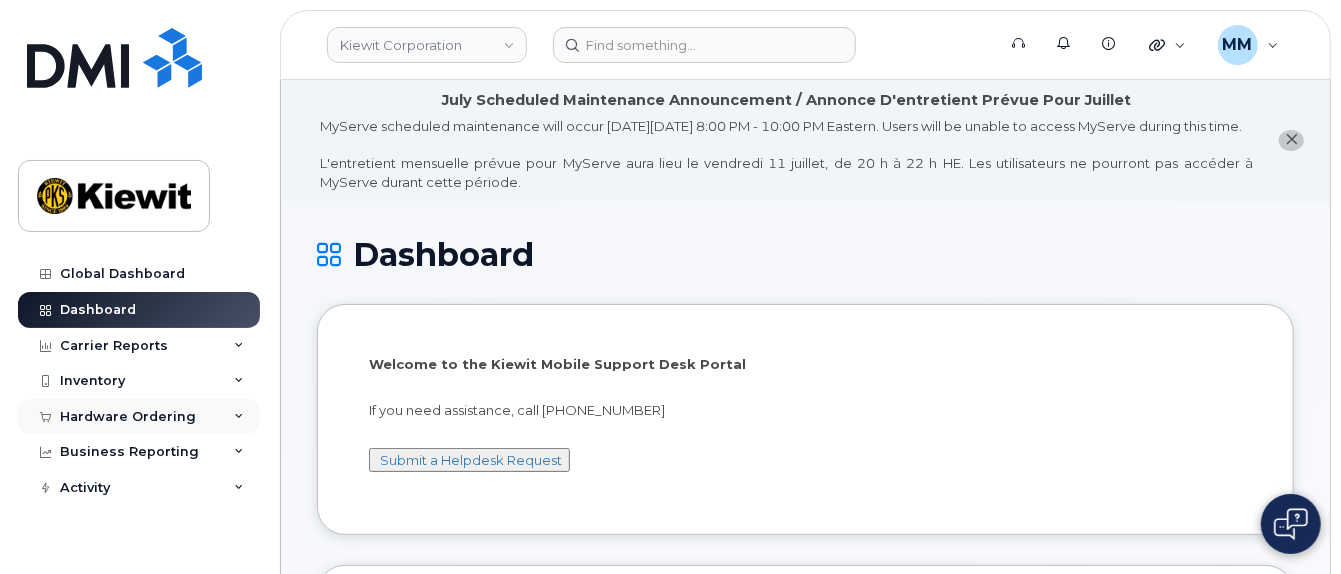 click on "Hardware Ordering" 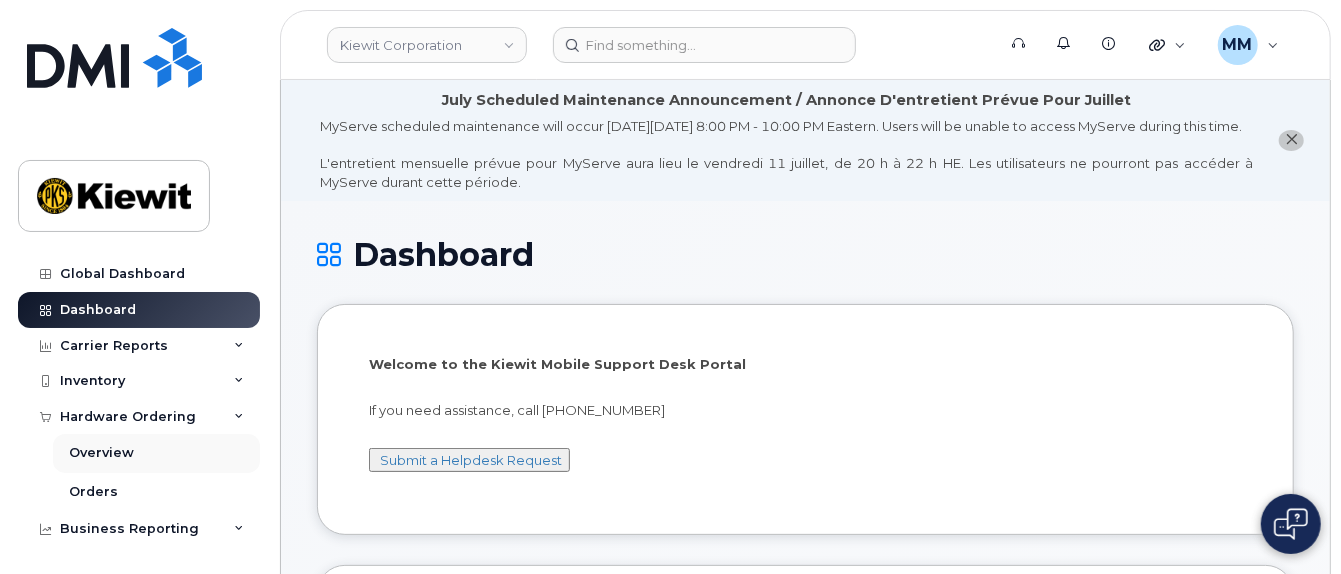scroll, scrollTop: 37, scrollLeft: 0, axis: vertical 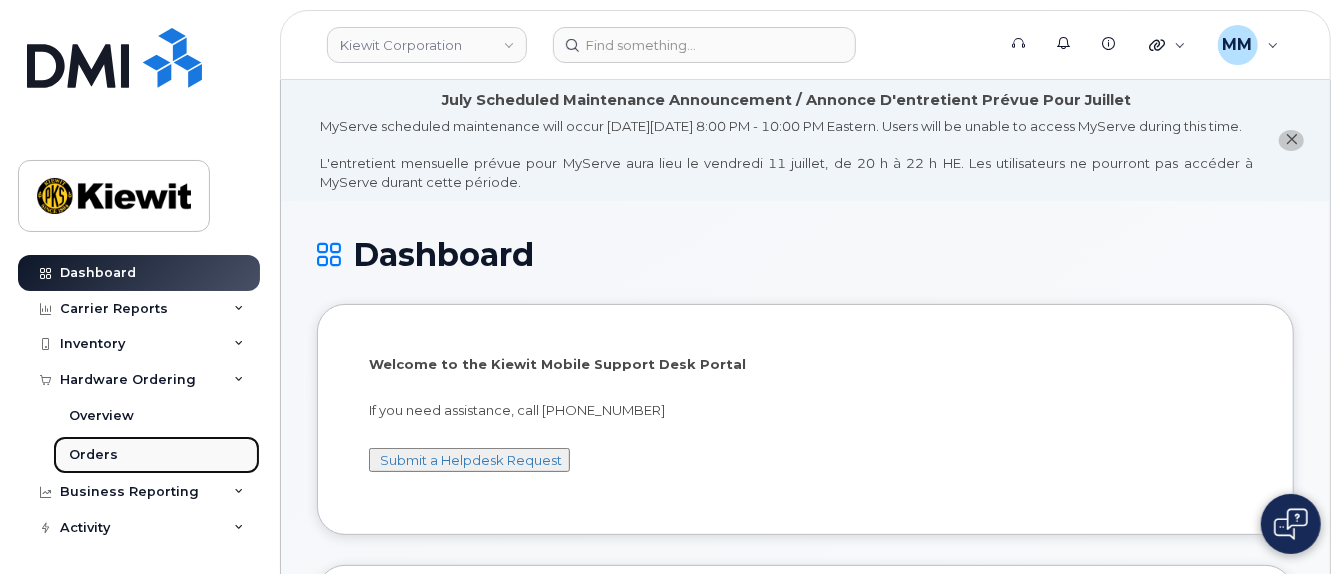 click on "Orders" 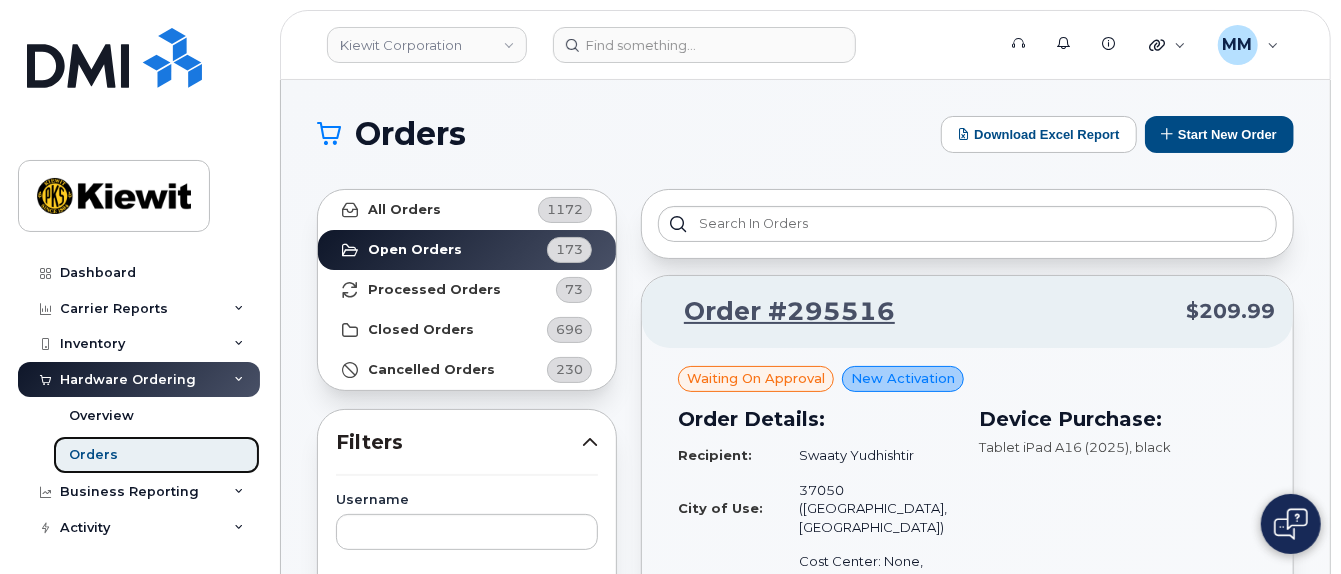 scroll, scrollTop: 400, scrollLeft: 0, axis: vertical 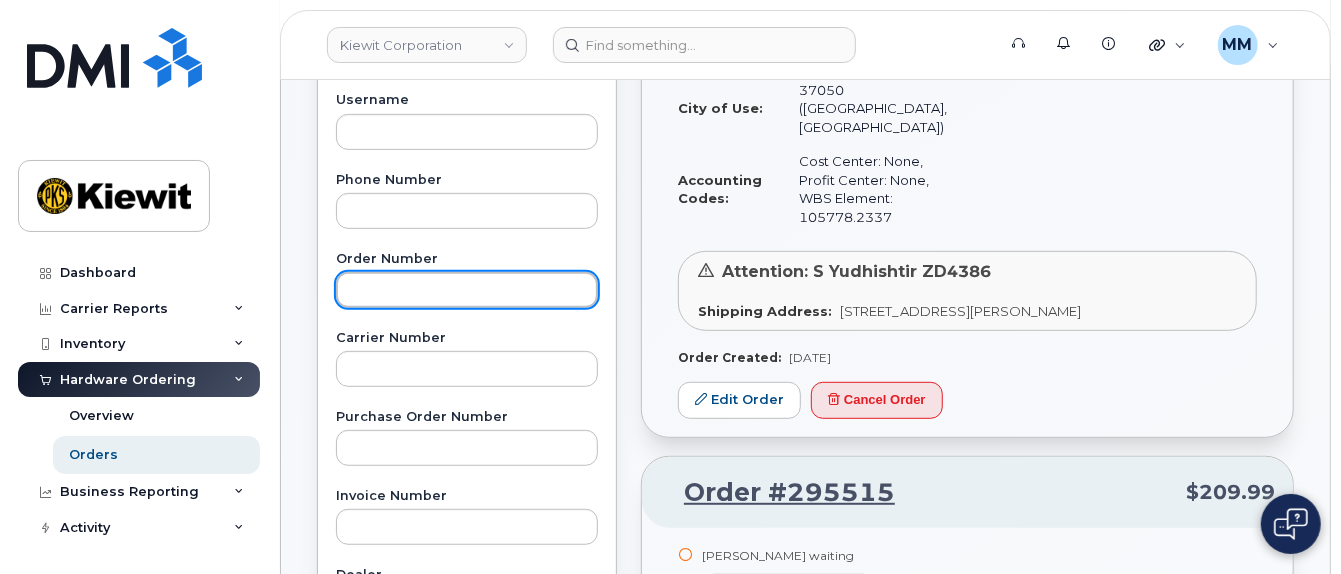 click 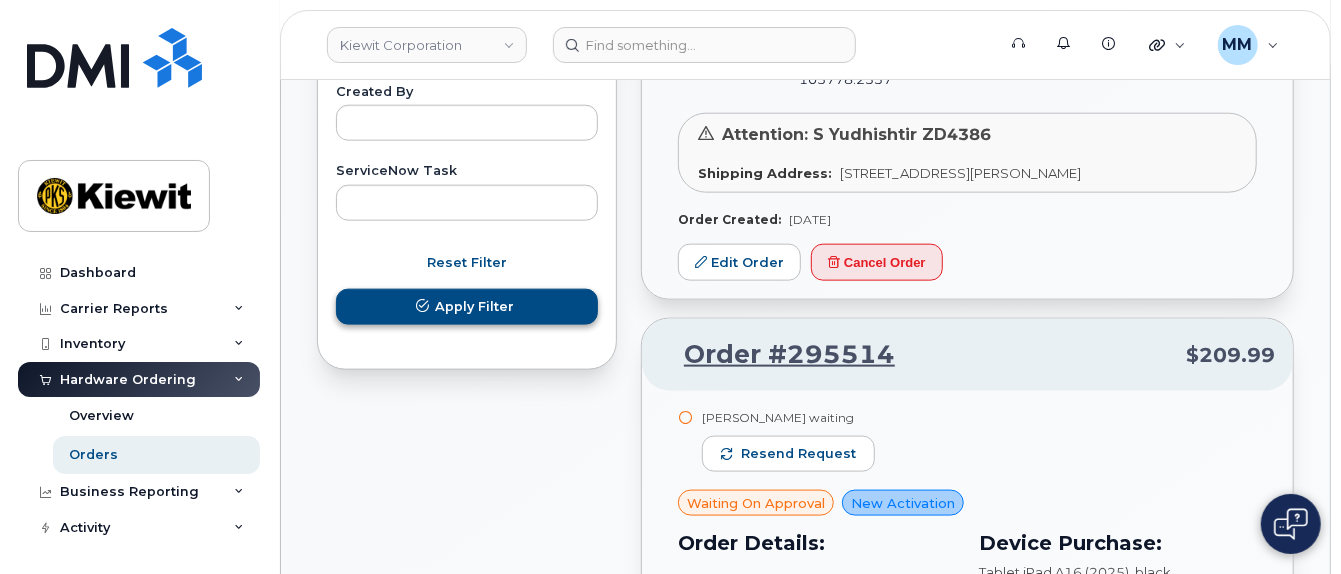 type on "295468" 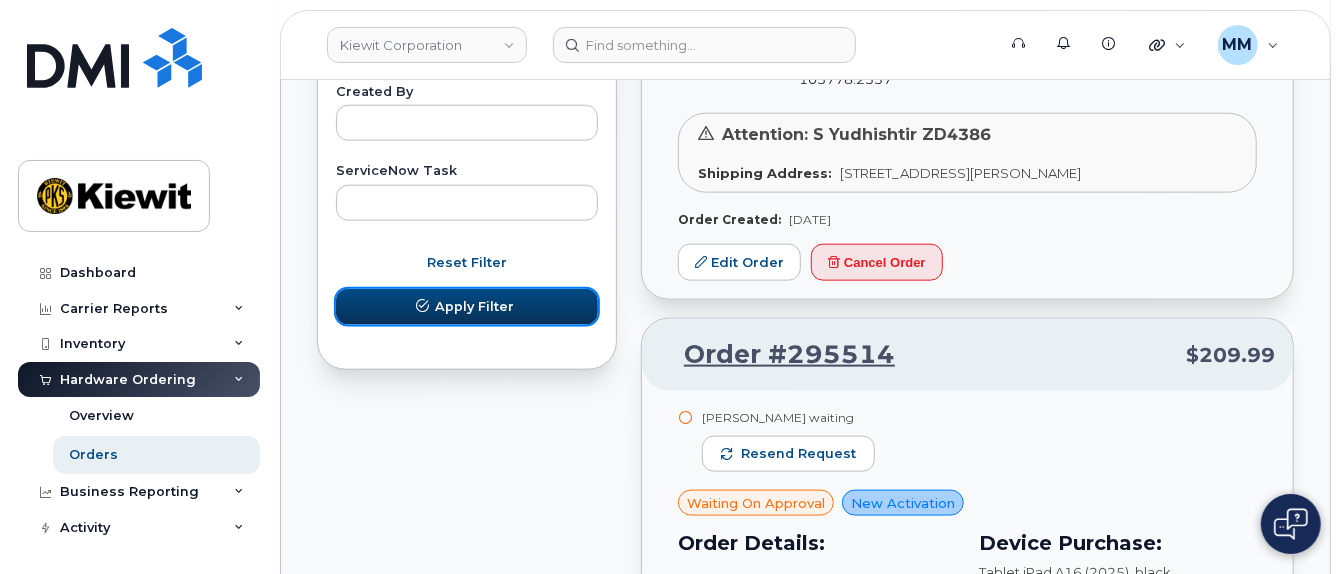 click on "Apply Filter" 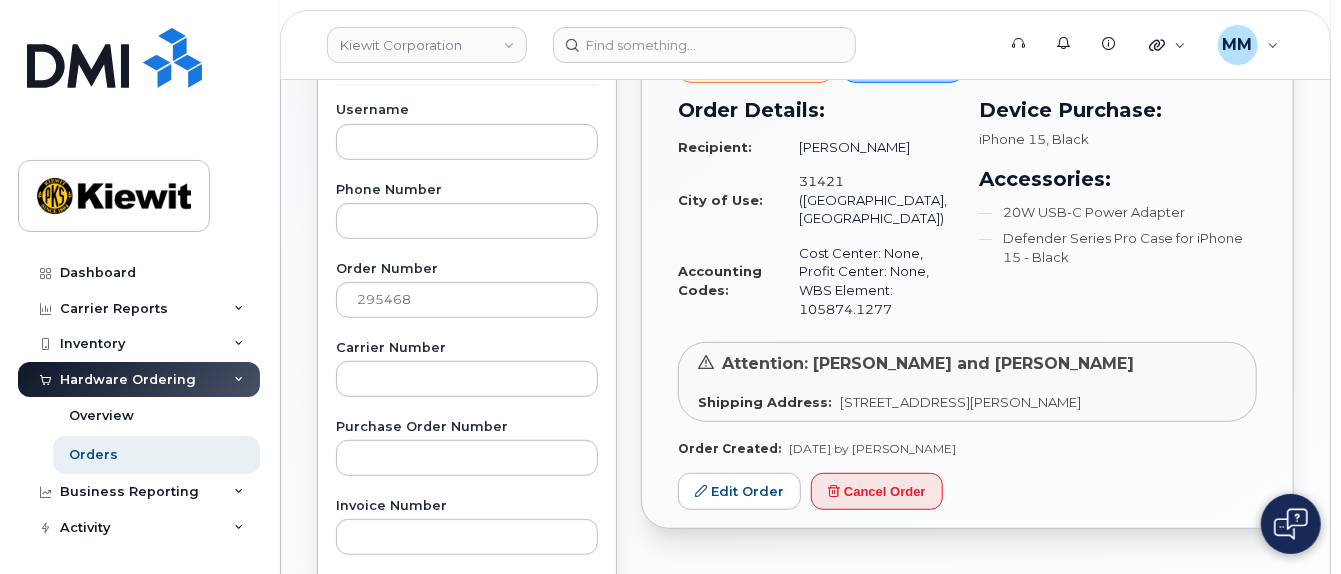 scroll, scrollTop: 393, scrollLeft: 0, axis: vertical 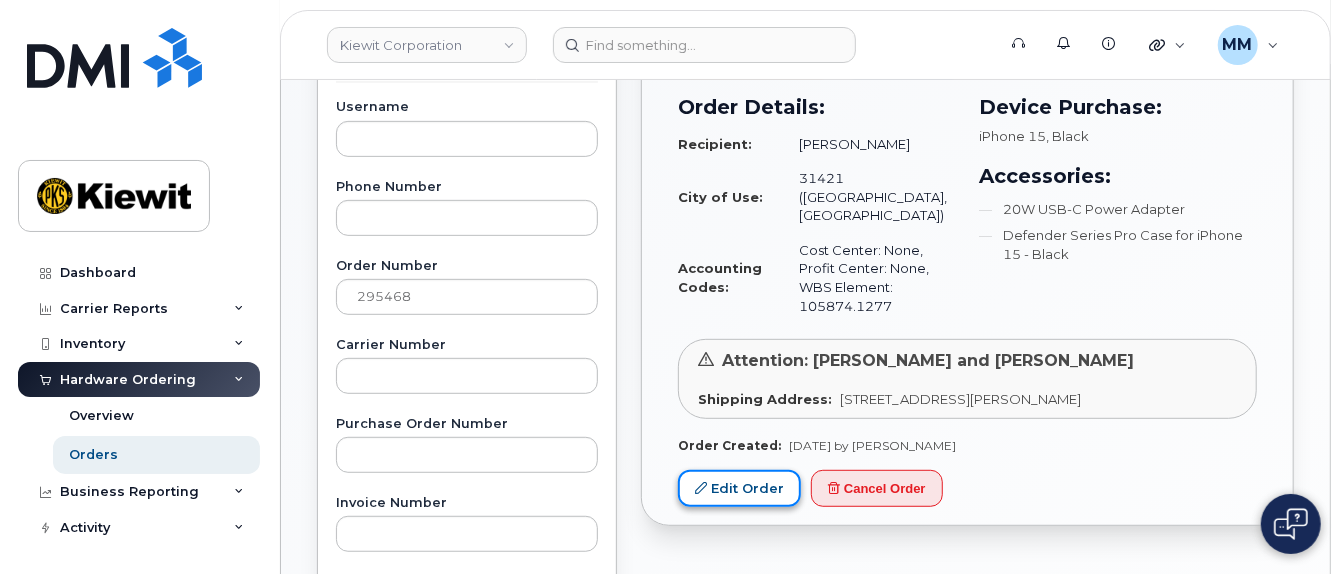 click on "Edit Order" 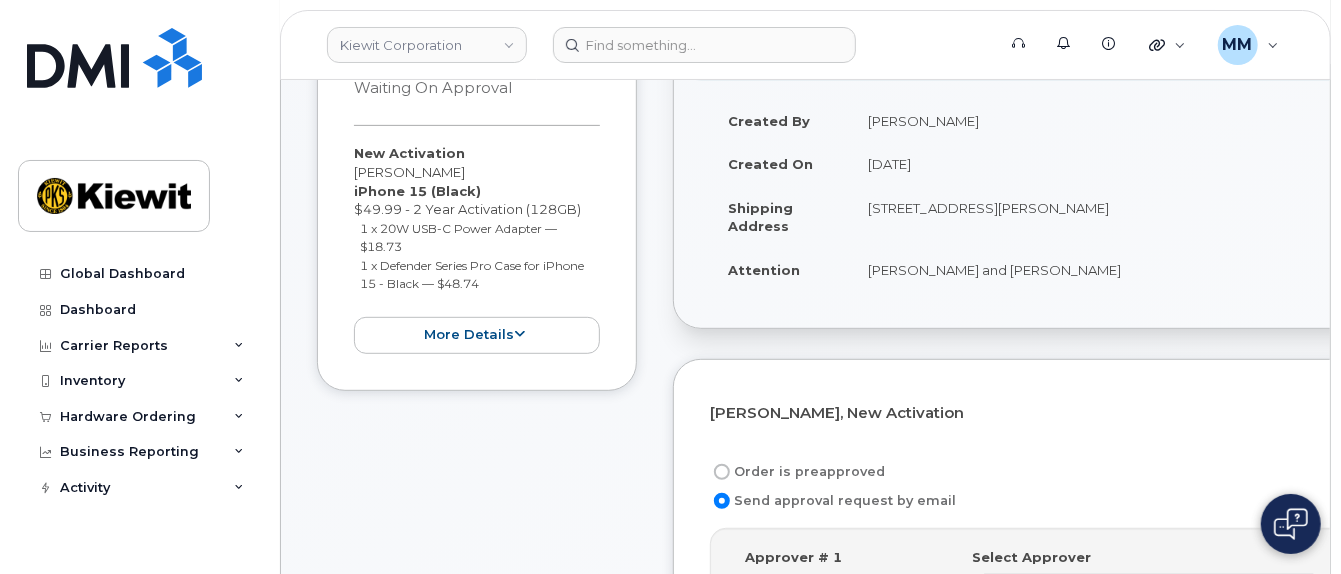scroll, scrollTop: 500, scrollLeft: 0, axis: vertical 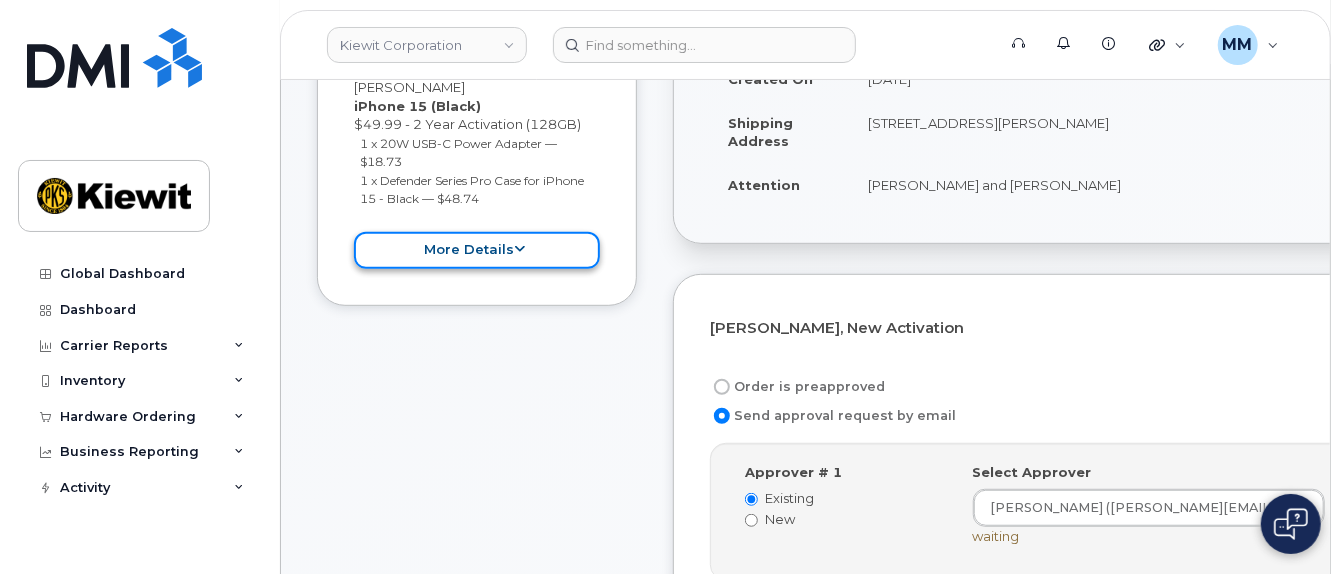 click on "more details" 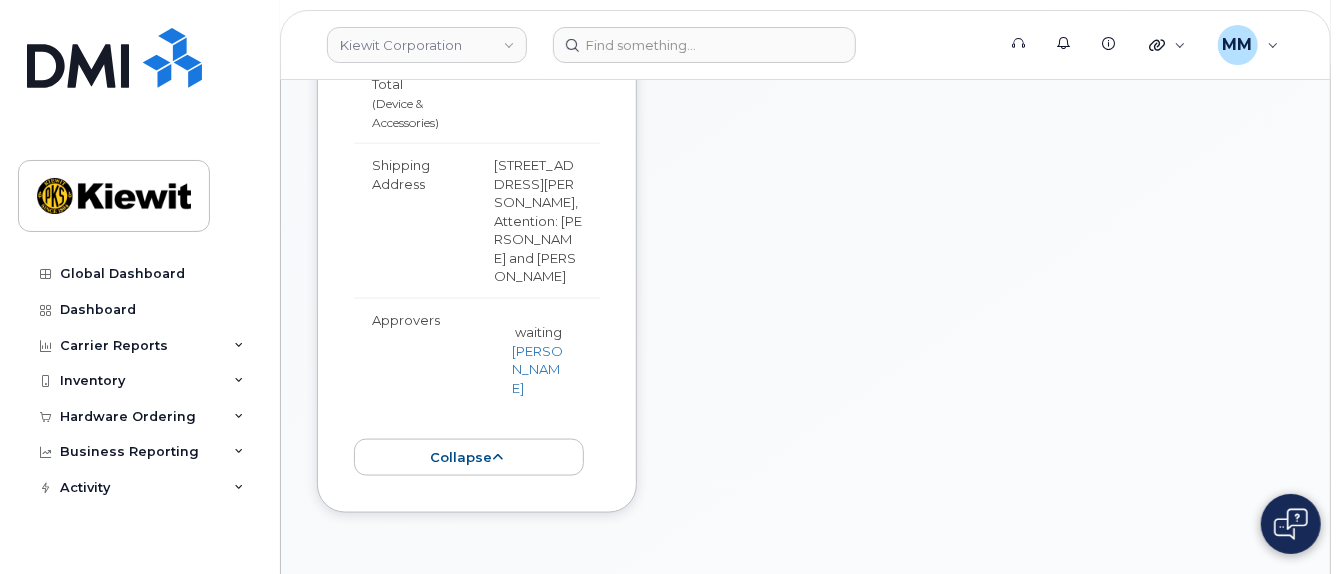 scroll, scrollTop: 1300, scrollLeft: 0, axis: vertical 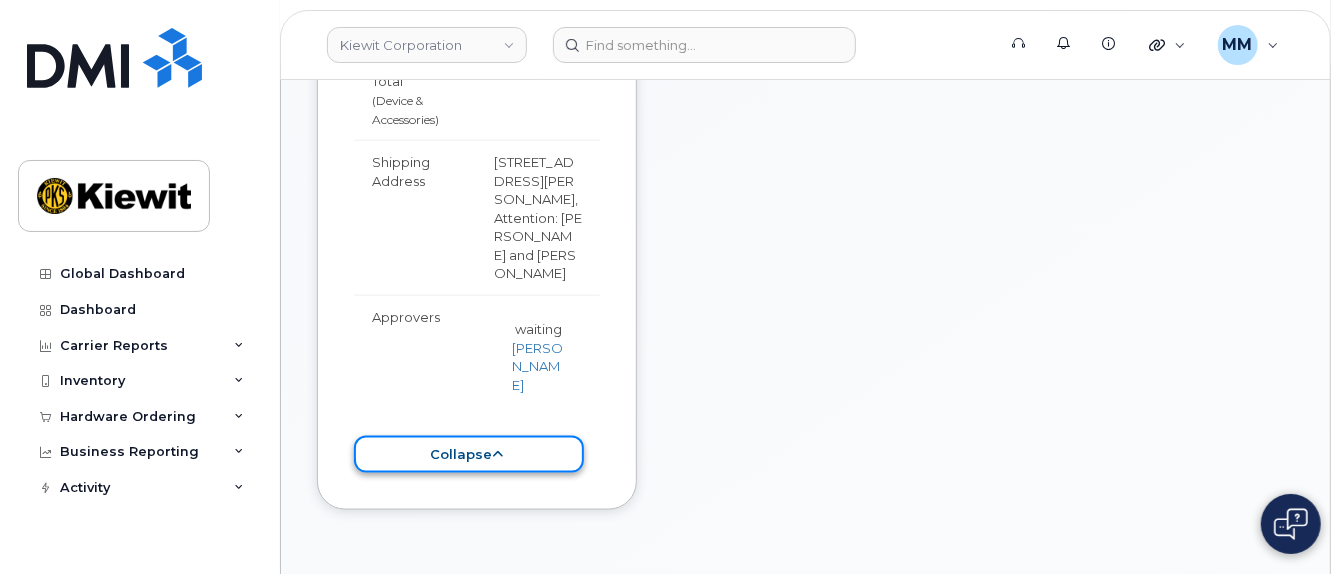 click on "collapse" 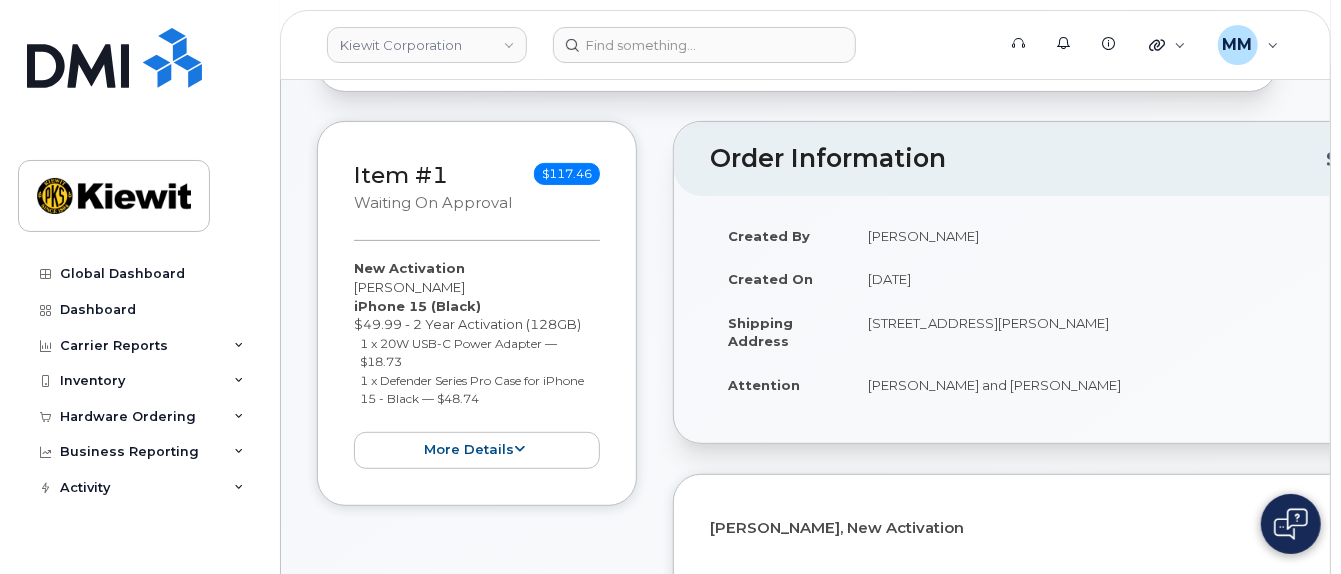 scroll, scrollTop: 200, scrollLeft: 0, axis: vertical 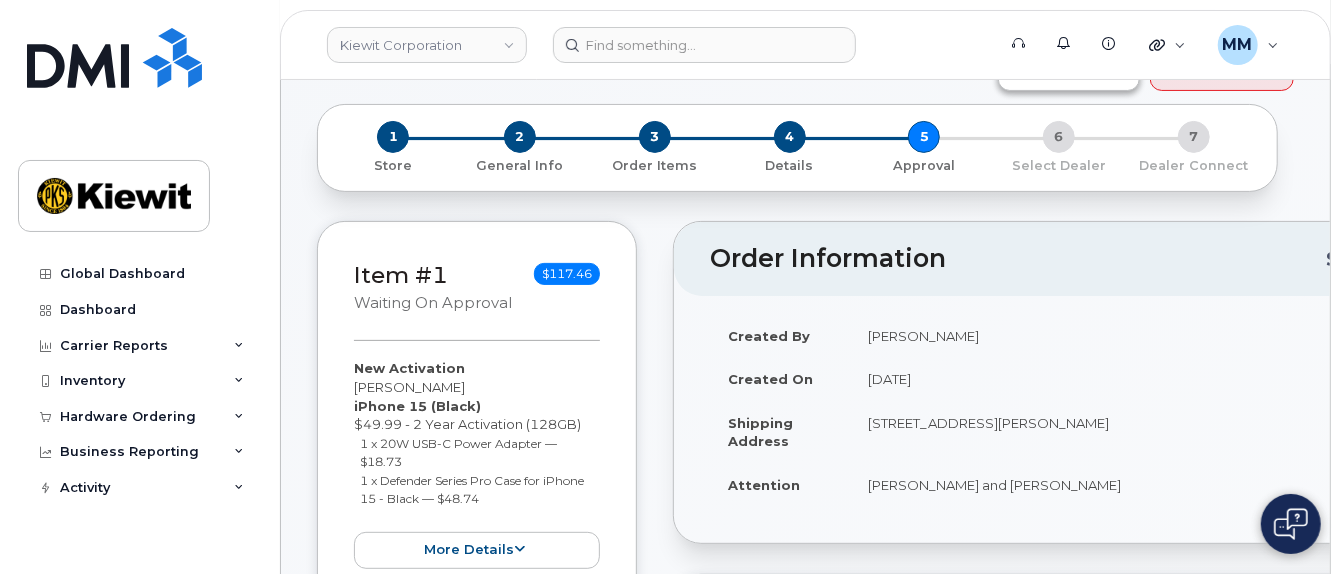 click on "Share Order" 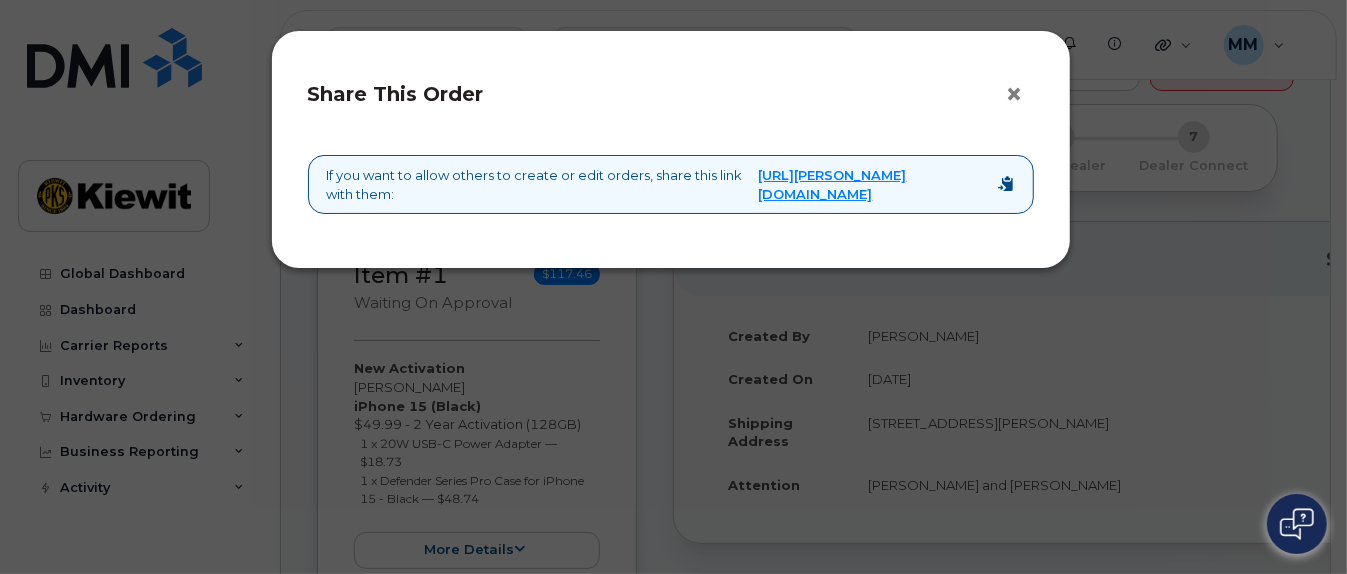 click on "×" 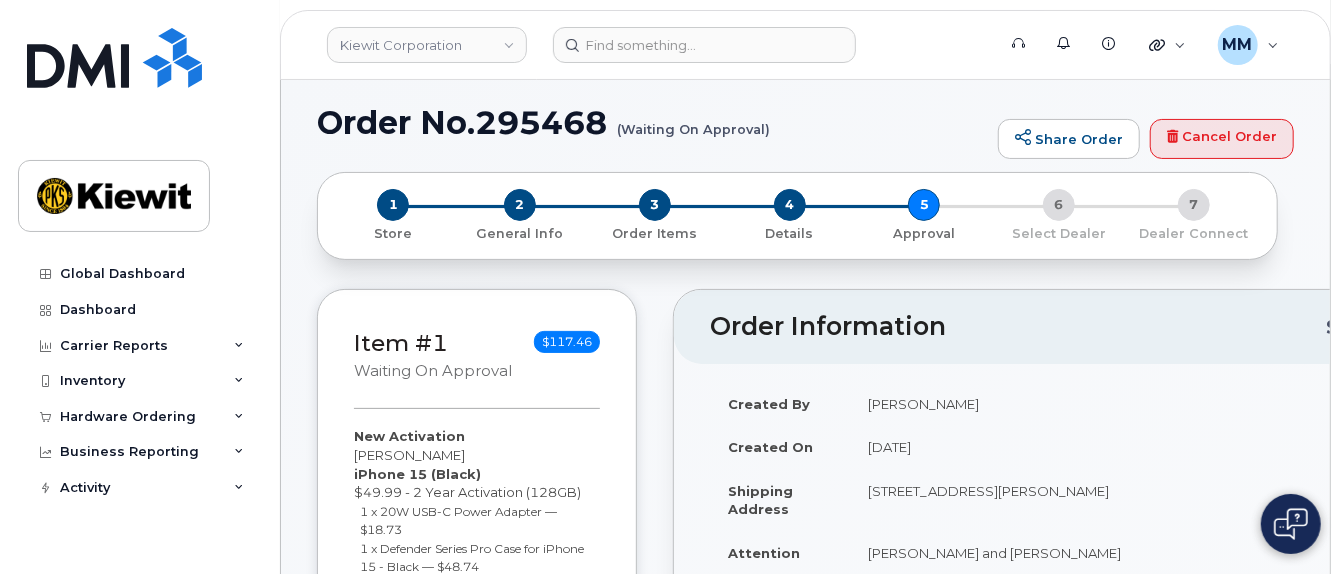 scroll, scrollTop: 100, scrollLeft: 0, axis: vertical 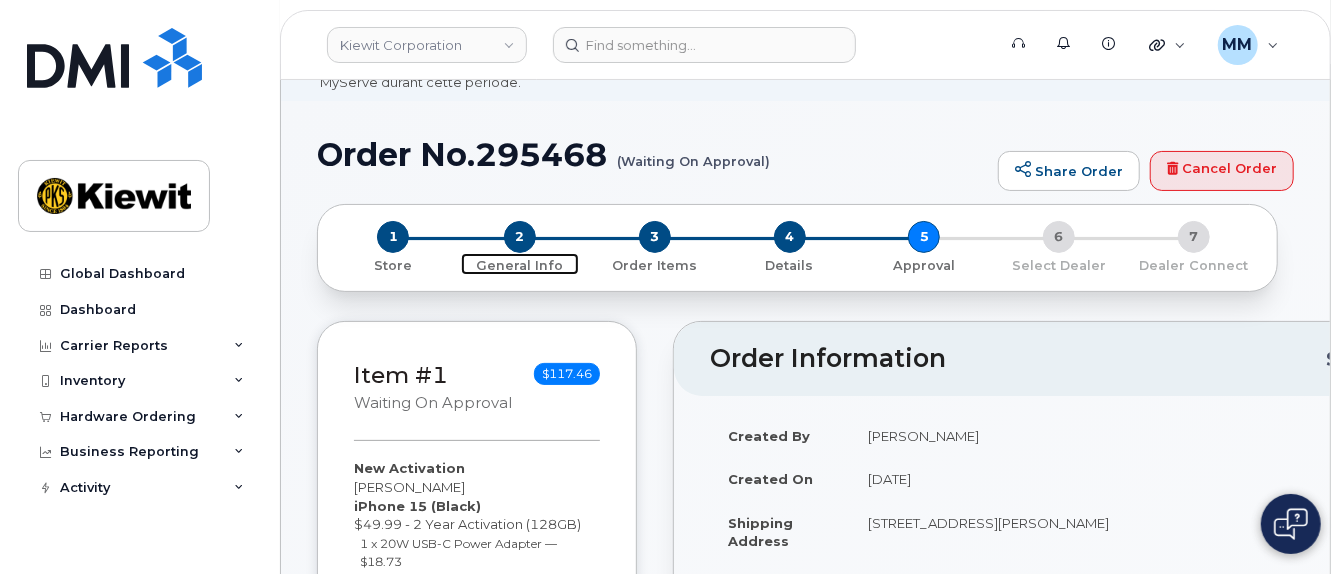 click on "2" 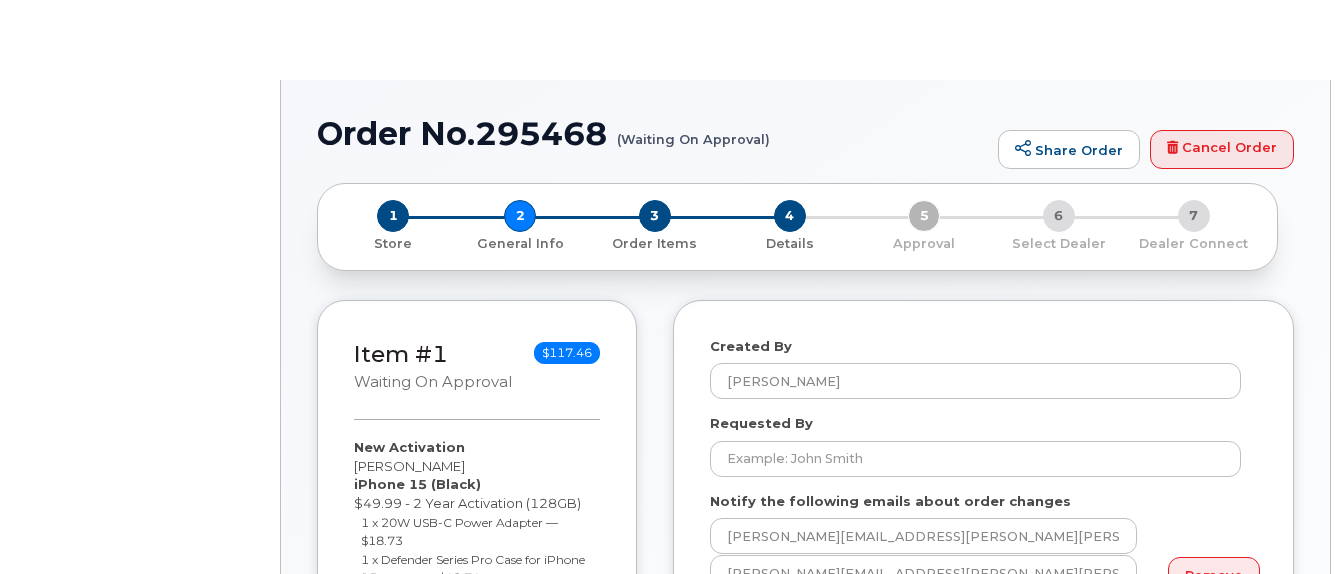 select 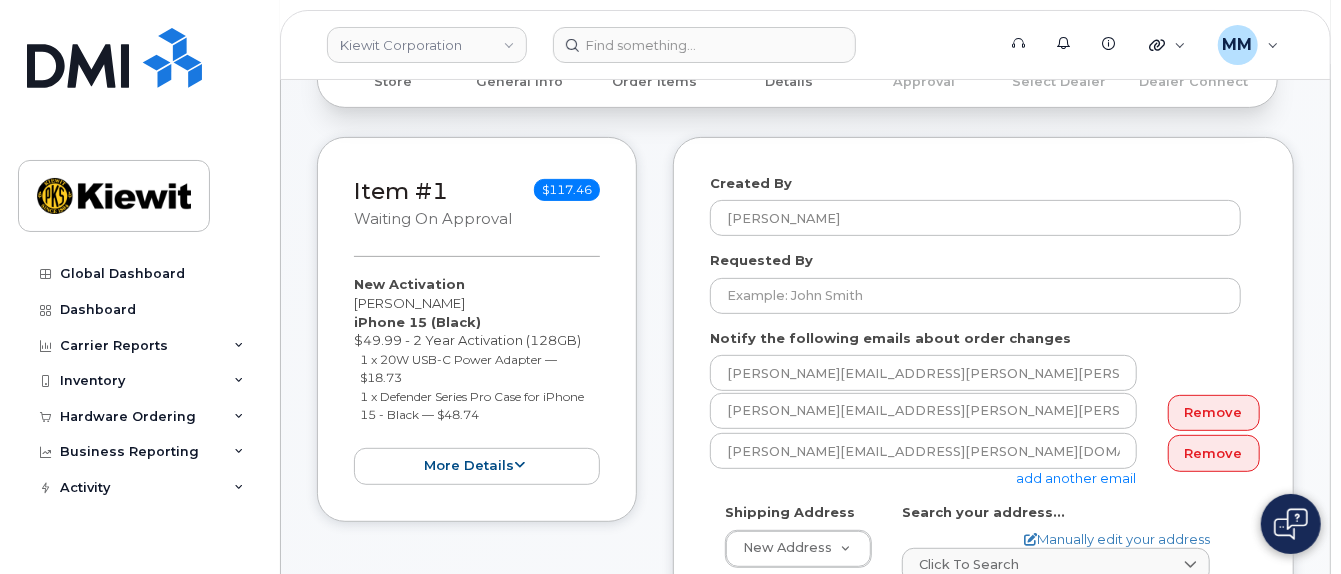scroll, scrollTop: 0, scrollLeft: 0, axis: both 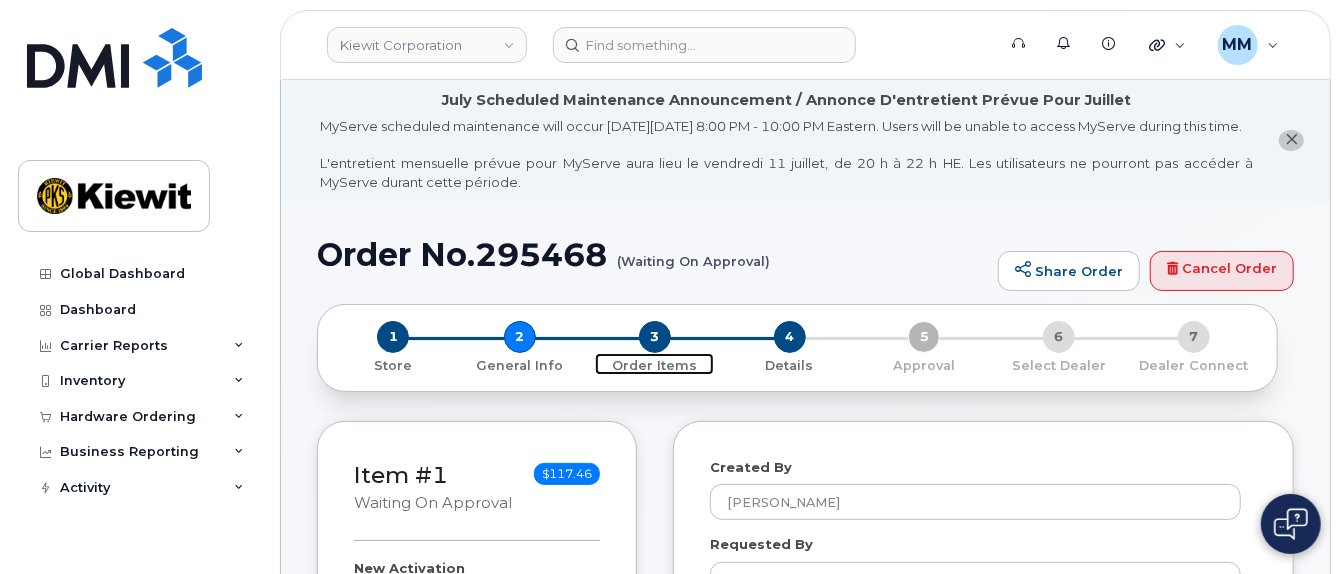 click on "3" 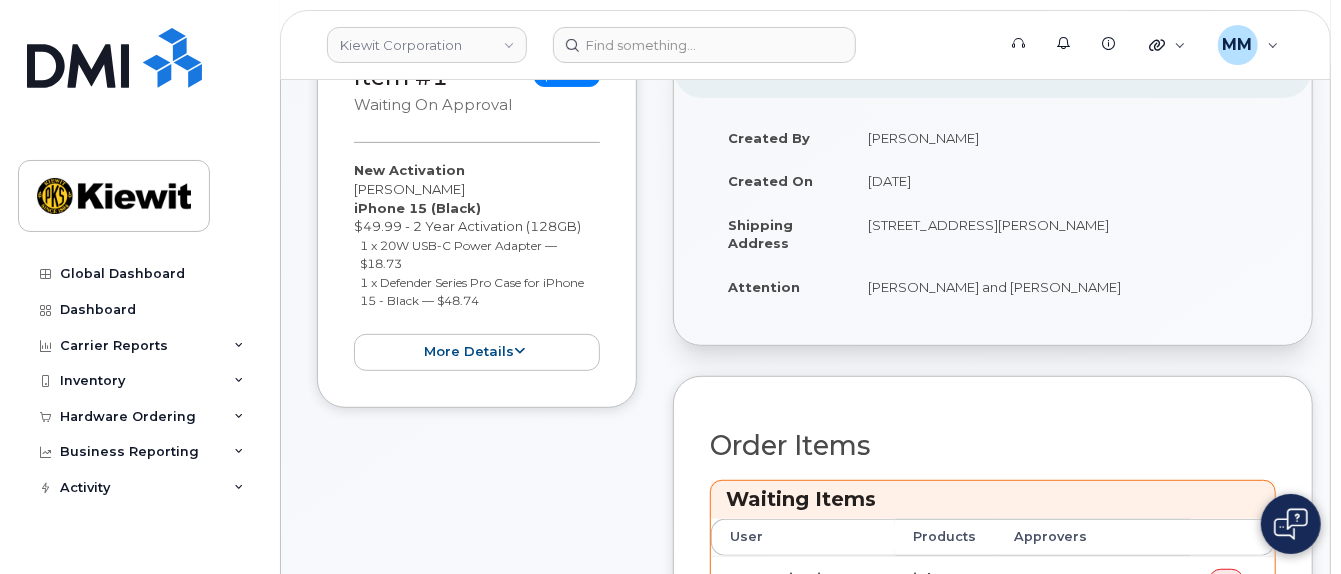 scroll, scrollTop: 400, scrollLeft: 0, axis: vertical 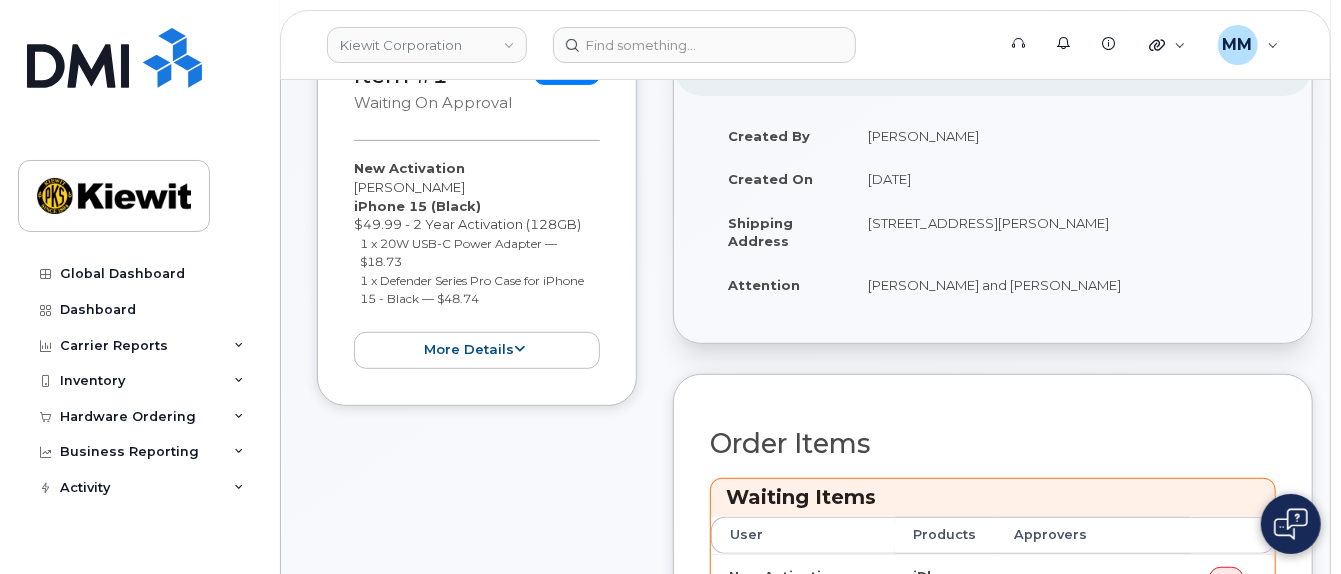 click on "Item #1
Waiting On Approval
$117.46
New Activation
Billy Toth
iPhone 15
(Black)
$49.99 - 2 Year Activation (128GB)
1 x 20W USB-C Power Adapter
—
$18.73
1 x Defender Series Pro Case for iPhone 15 - Black
—
$48.74
more details
Request
New Activation
Employee
Billy Toth
Carrier Base
Verizon Wireless
Requested Device
iPhone 15
Term Details
2 Year Activation (128GB)
Requested Accessories
20W USB-C Power Adapter x 1
— $18.73
Defender Series Pro Case for iPhone 15 - Black x 1
— $48.74
Accounting Codes
Cost Center: None
Profit Center: None
WBS Element: 105874.1277
Estimated Device Cost
$49.99
Estimated Shipping Charge
$0.00
Estimated Total
(Device & Accessories)
$117.46
Shipping Address
Approvers
waiting
Melissa Arnsdorff
collapse" 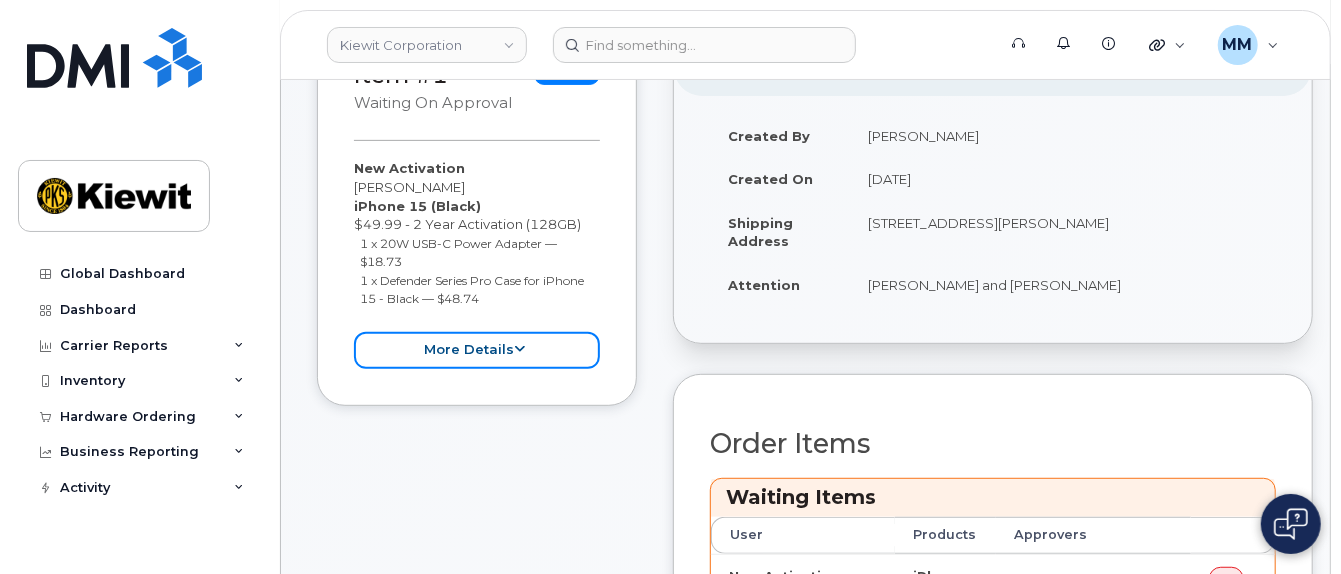 click on "more details" 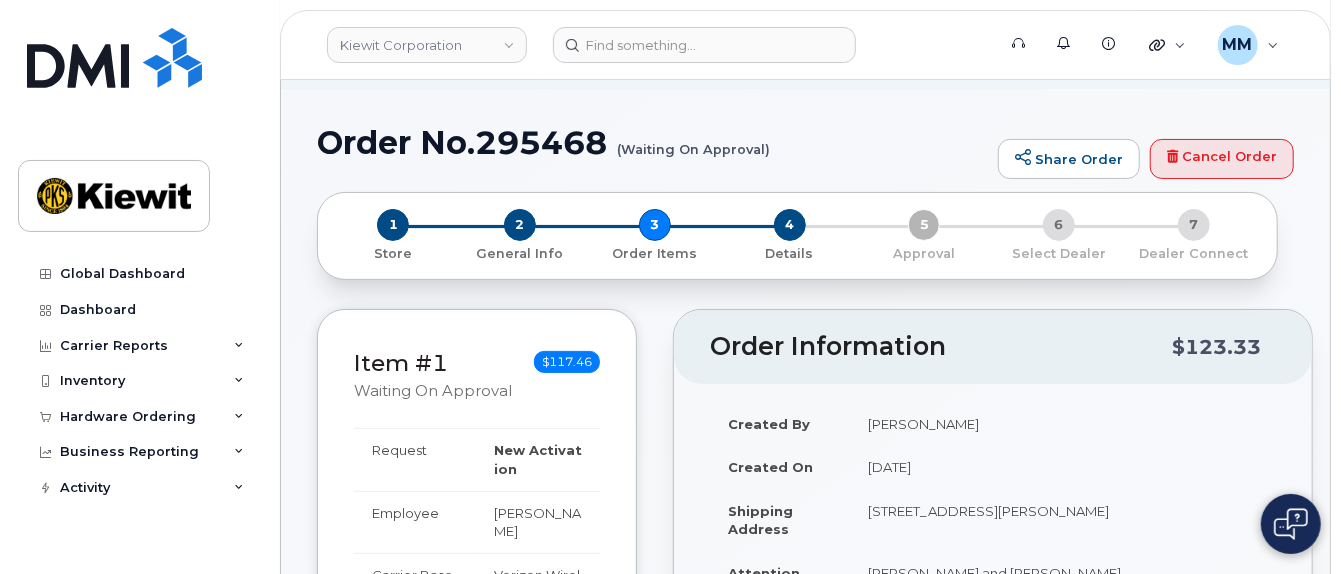 scroll, scrollTop: 0, scrollLeft: 0, axis: both 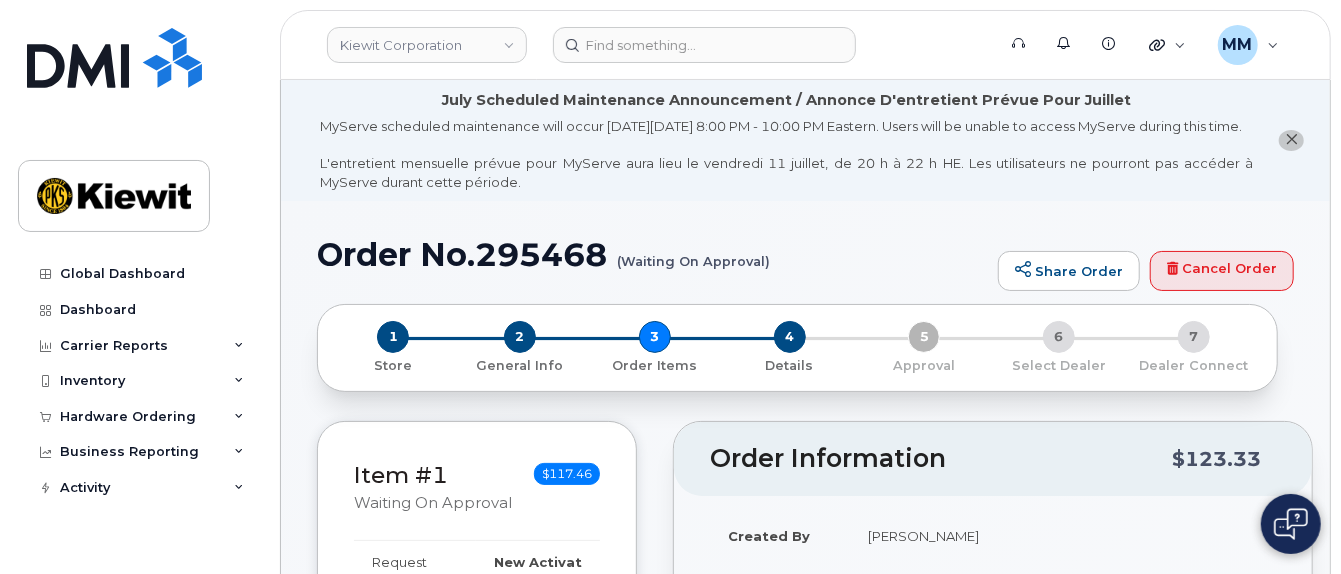 click on "1
Store
2
General Info
3
Order Items
4
Details
5
Approval
6
Select Dealer
7
Dealer Connect" 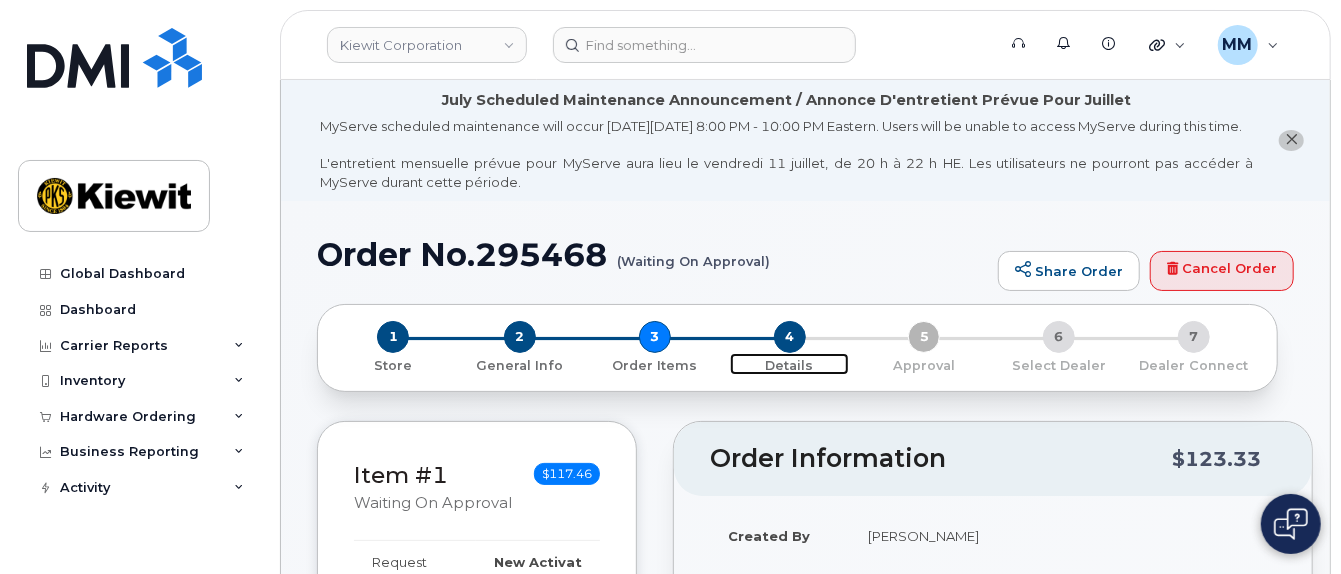click on "4" 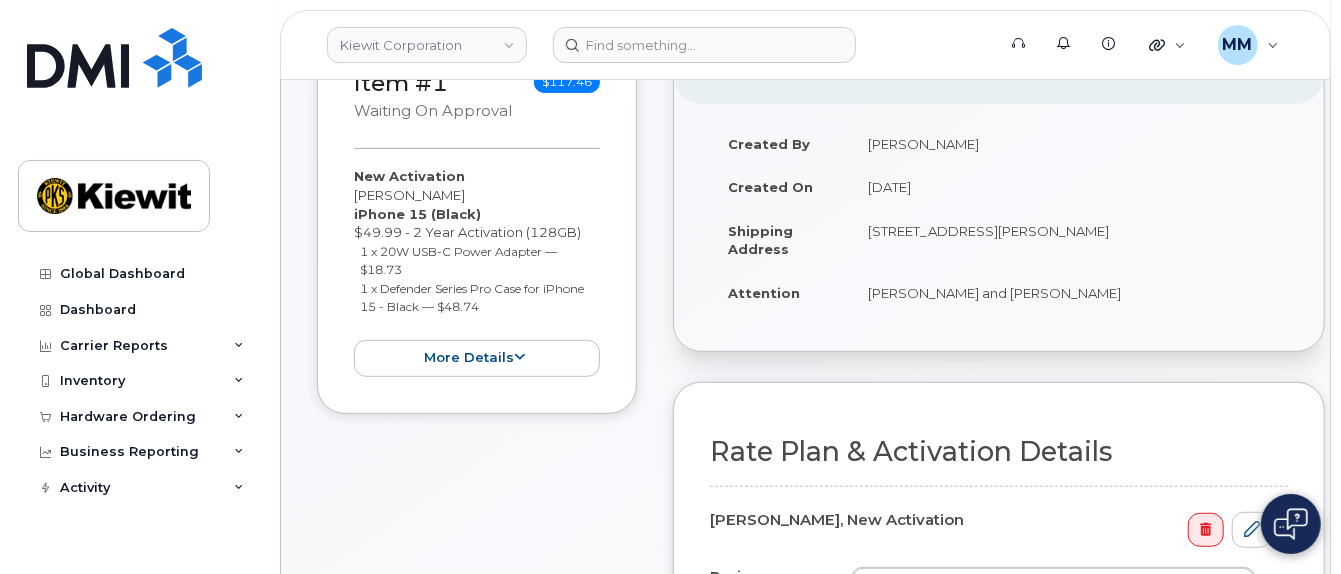 scroll, scrollTop: 0, scrollLeft: 0, axis: both 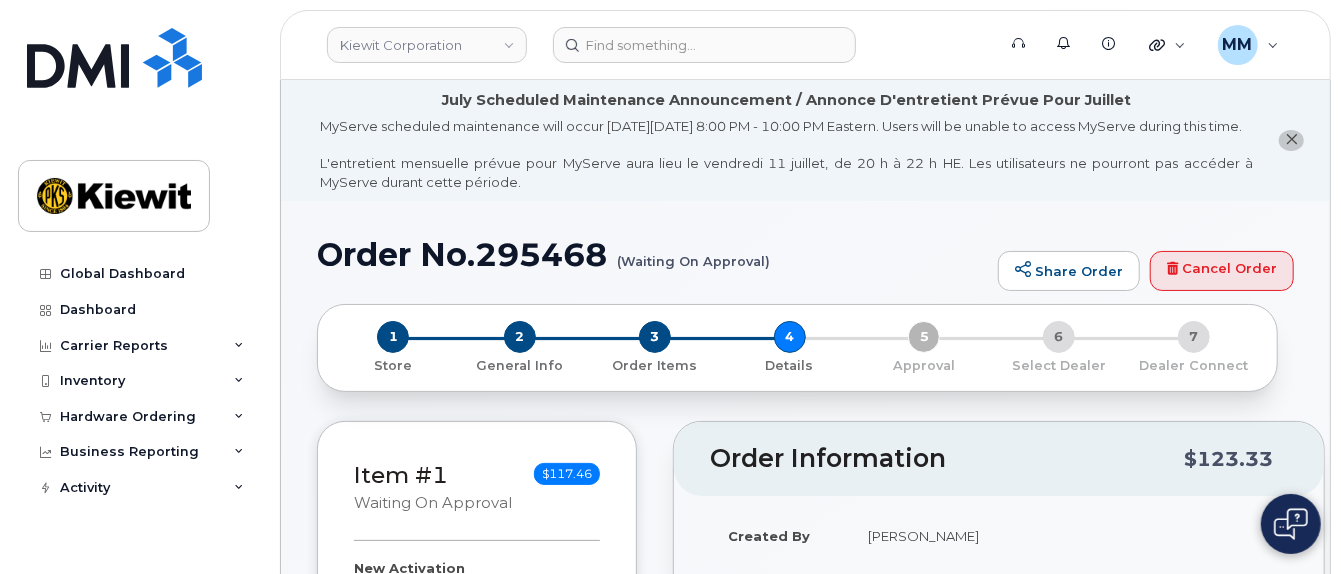 click on "1
Store
2
General Info
3
Order Items
4
Details
5
Approval
6
Select Dealer
7
Dealer Connect" 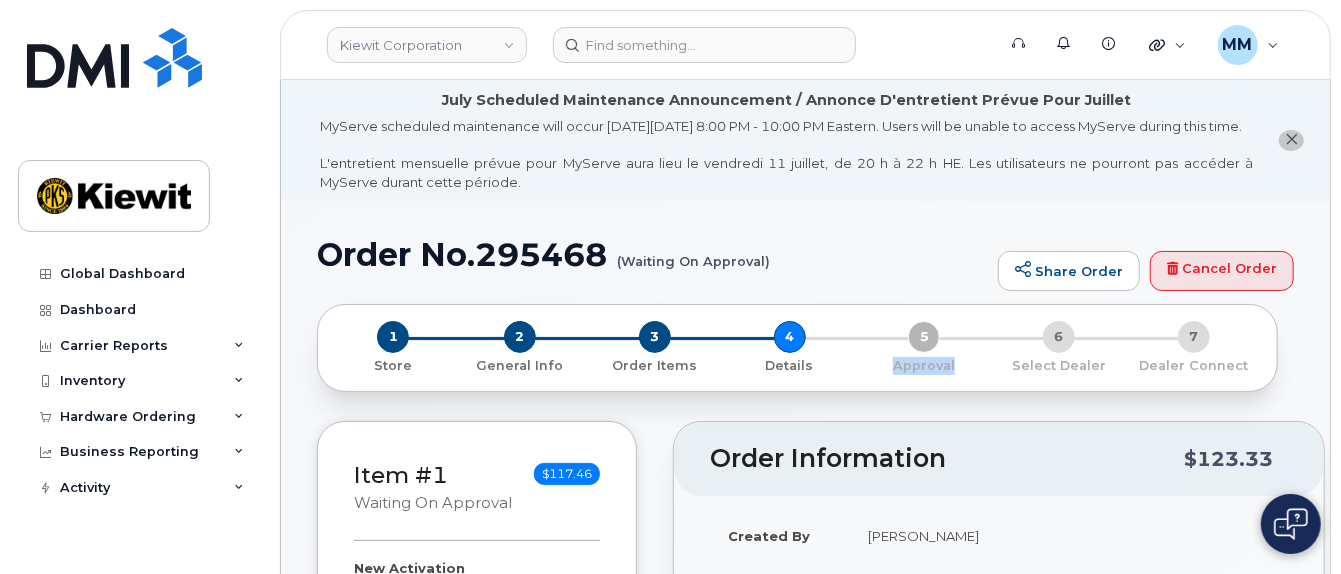 click on "1
Store
2
General Info
3
Order Items
4
Details
5
Approval
6
Select Dealer
7
Dealer Connect" 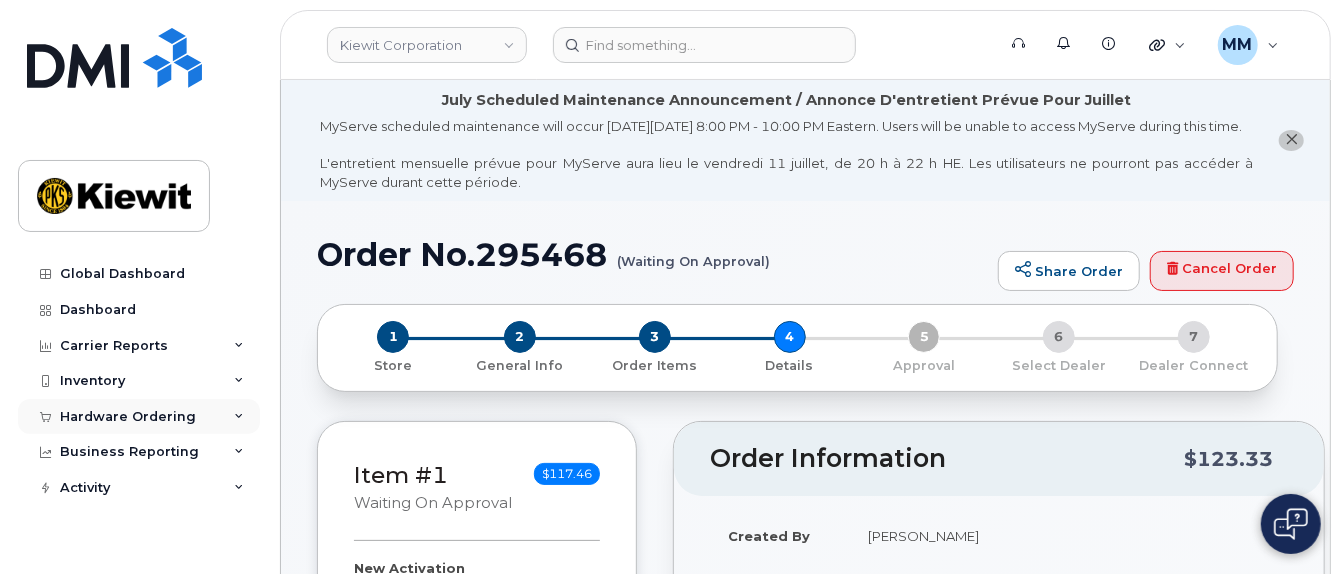 click on "Hardware Ordering" 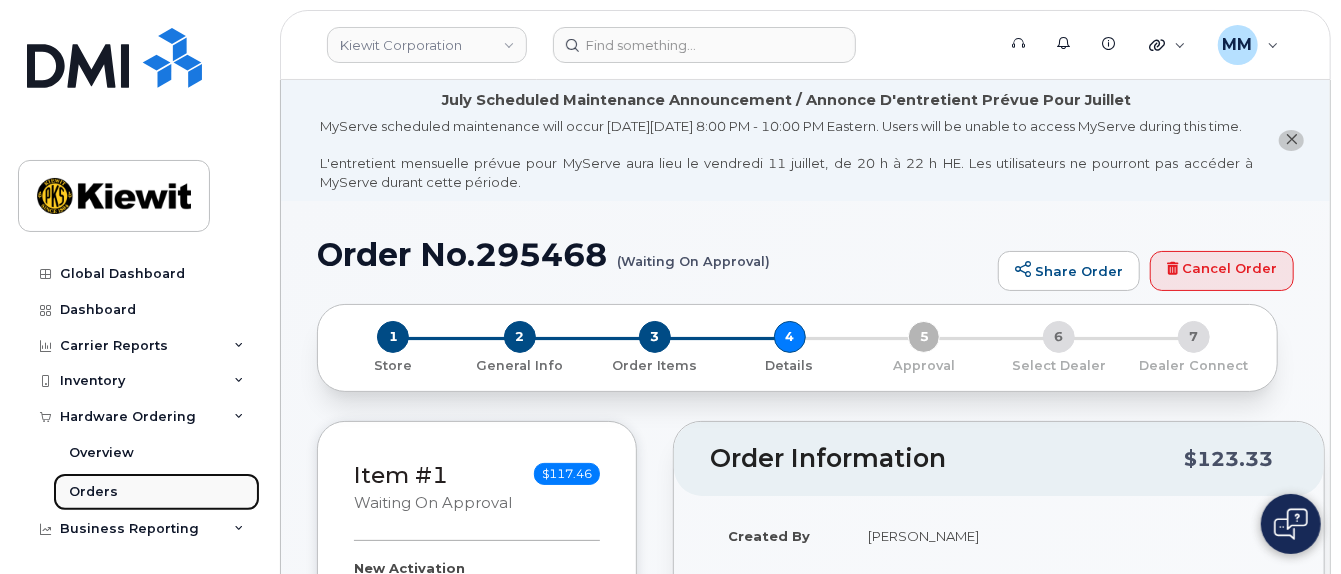 click on "Orders" 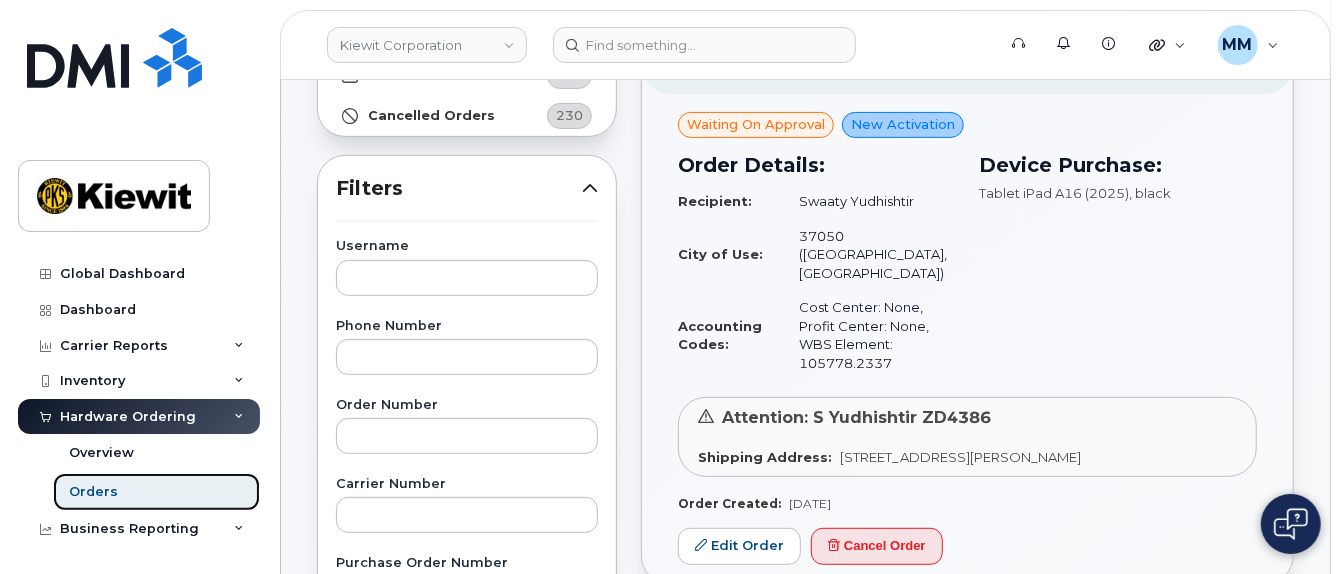 scroll, scrollTop: 400, scrollLeft: 0, axis: vertical 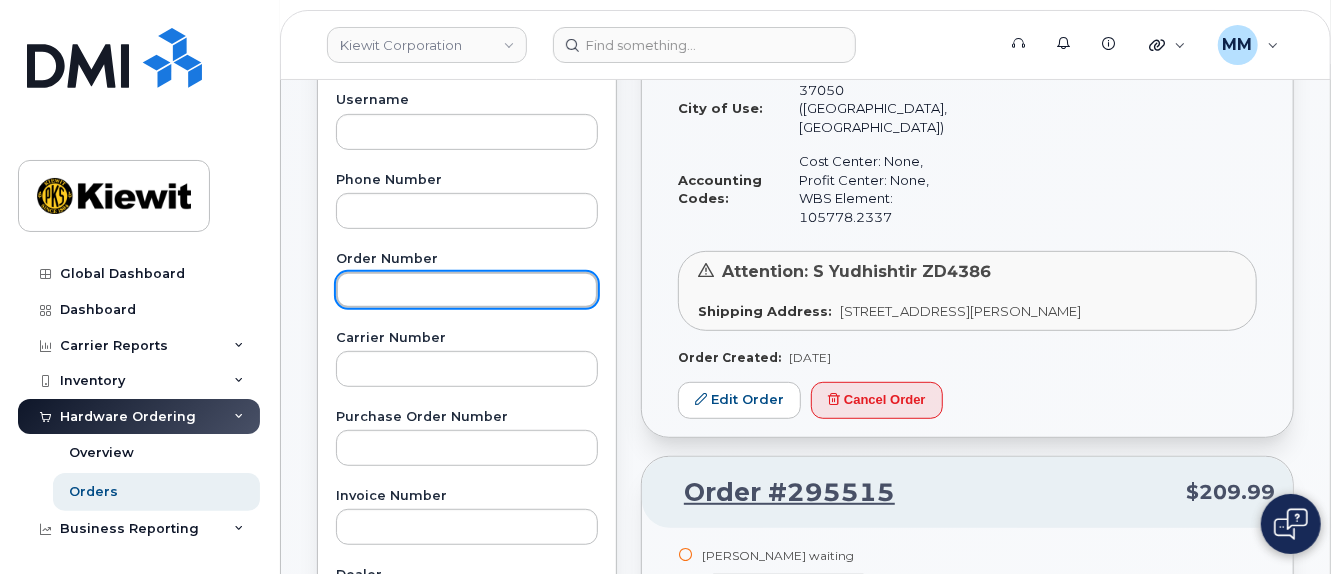 click 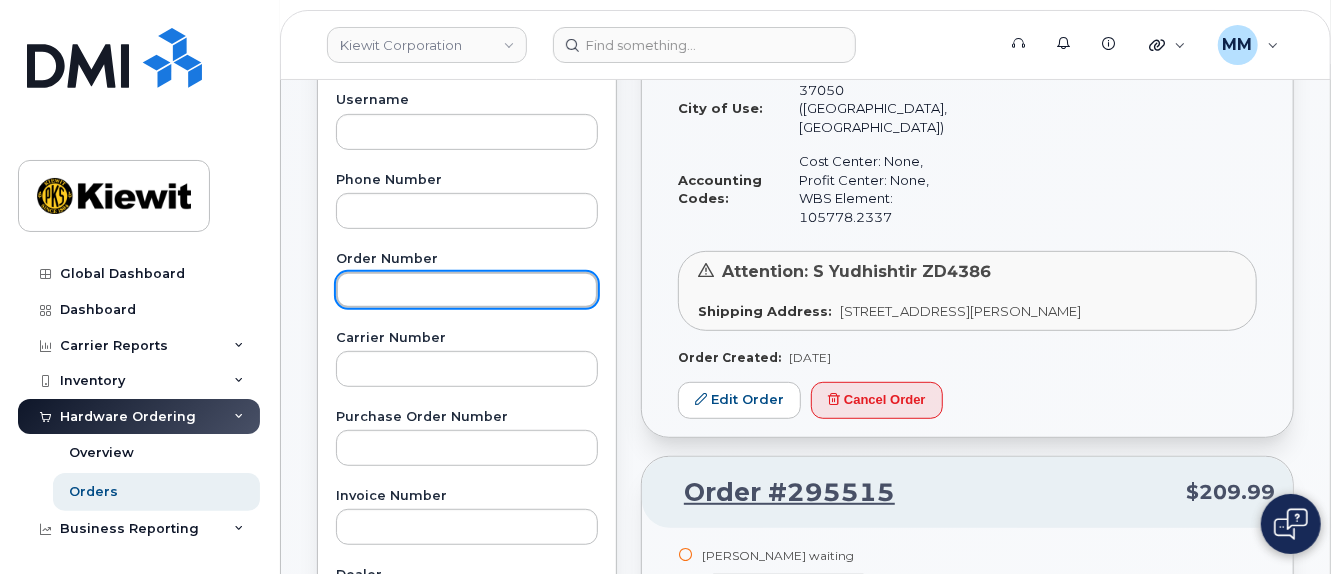 click 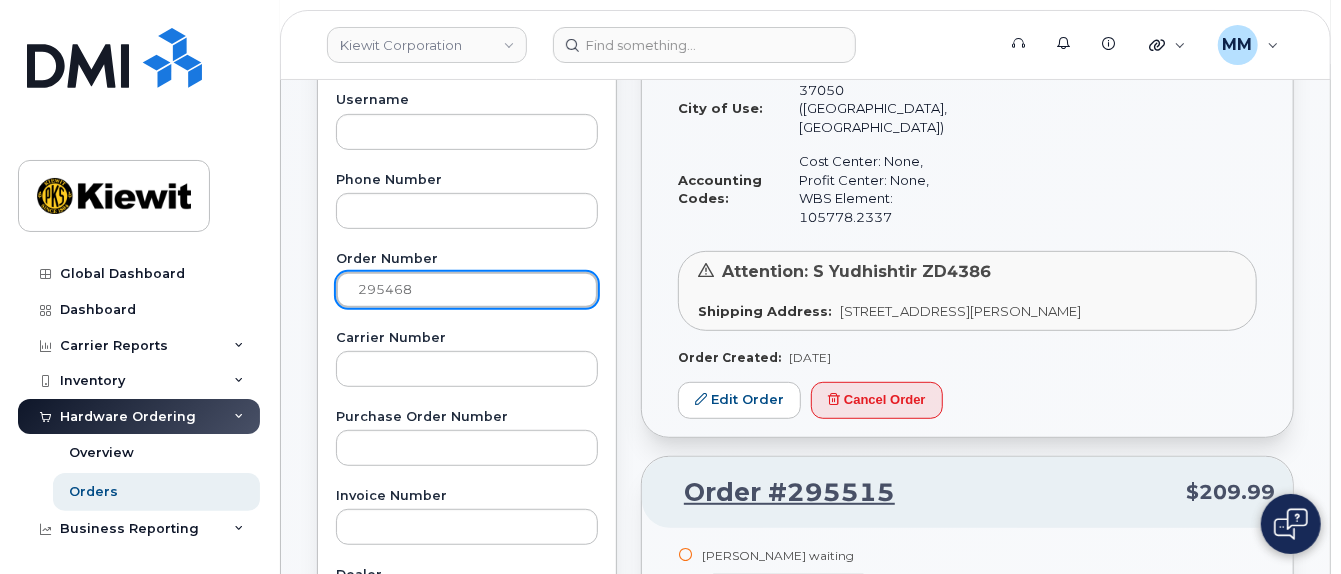 type on "295468" 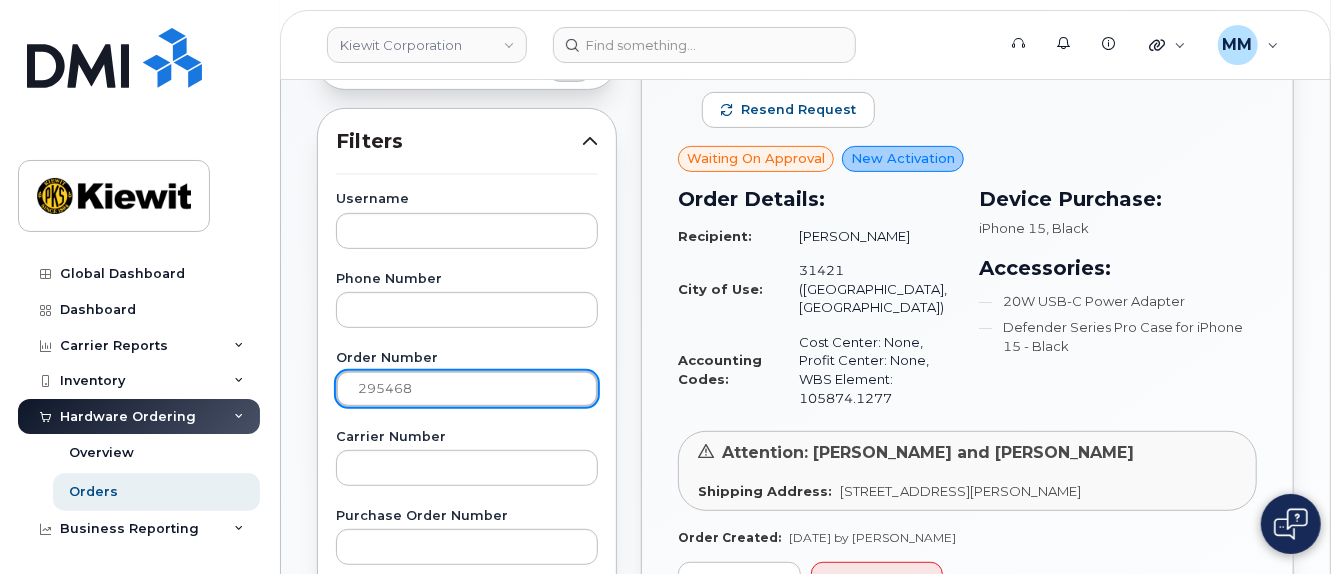 scroll, scrollTop: 200, scrollLeft: 0, axis: vertical 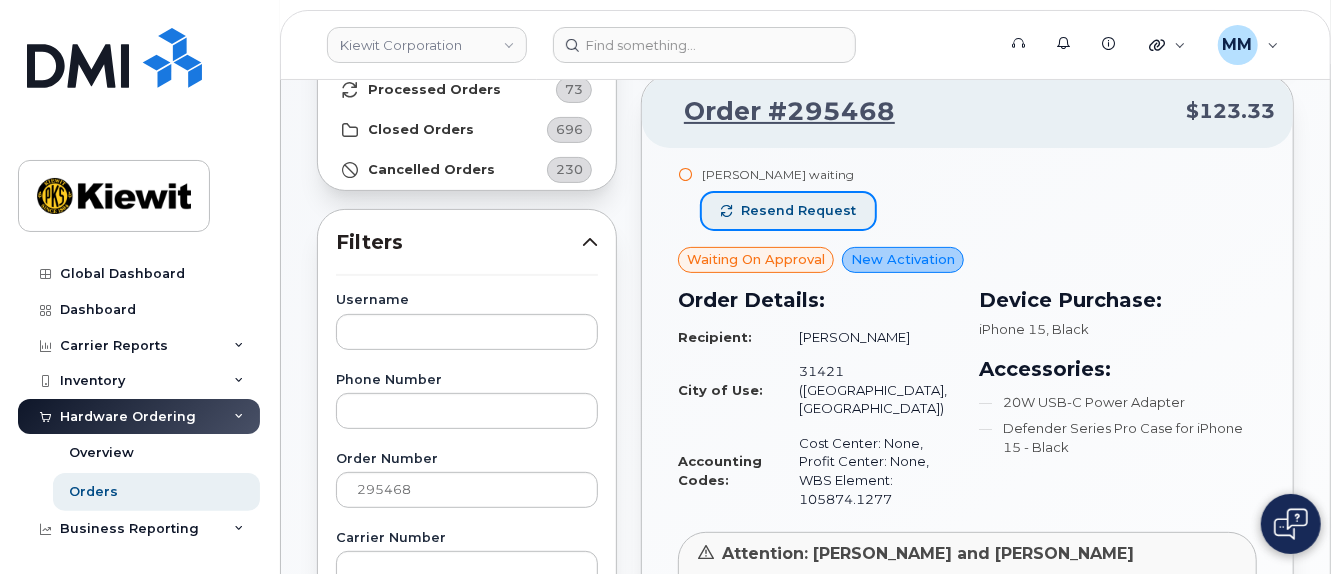 click on "Resend request" 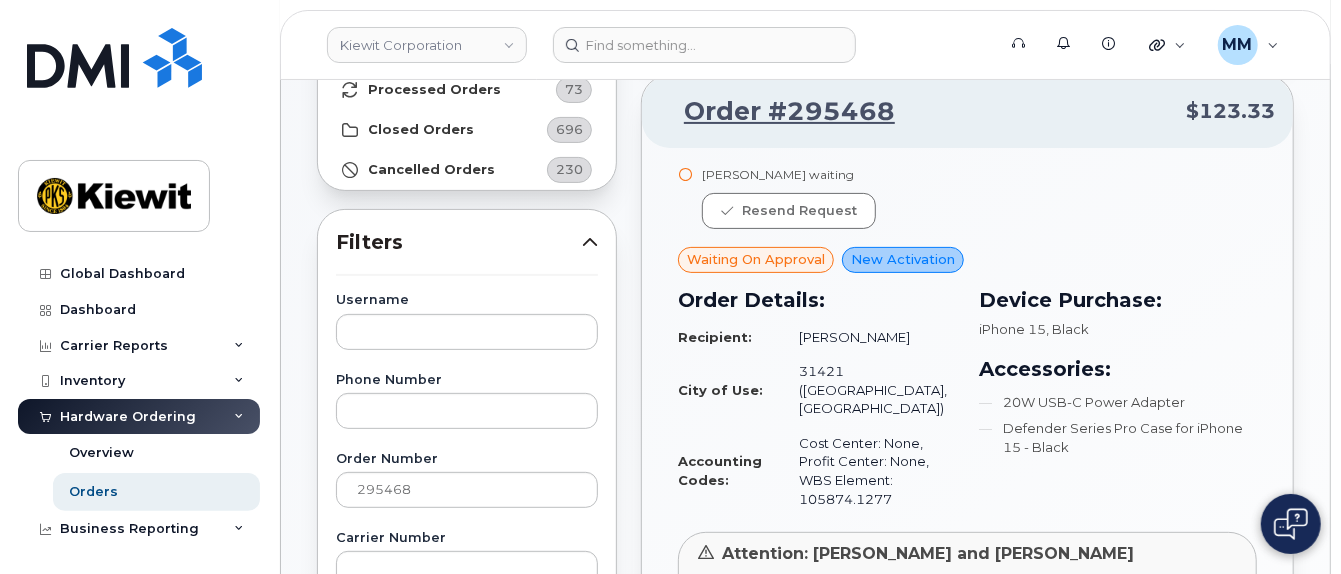 scroll, scrollTop: 100, scrollLeft: 0, axis: vertical 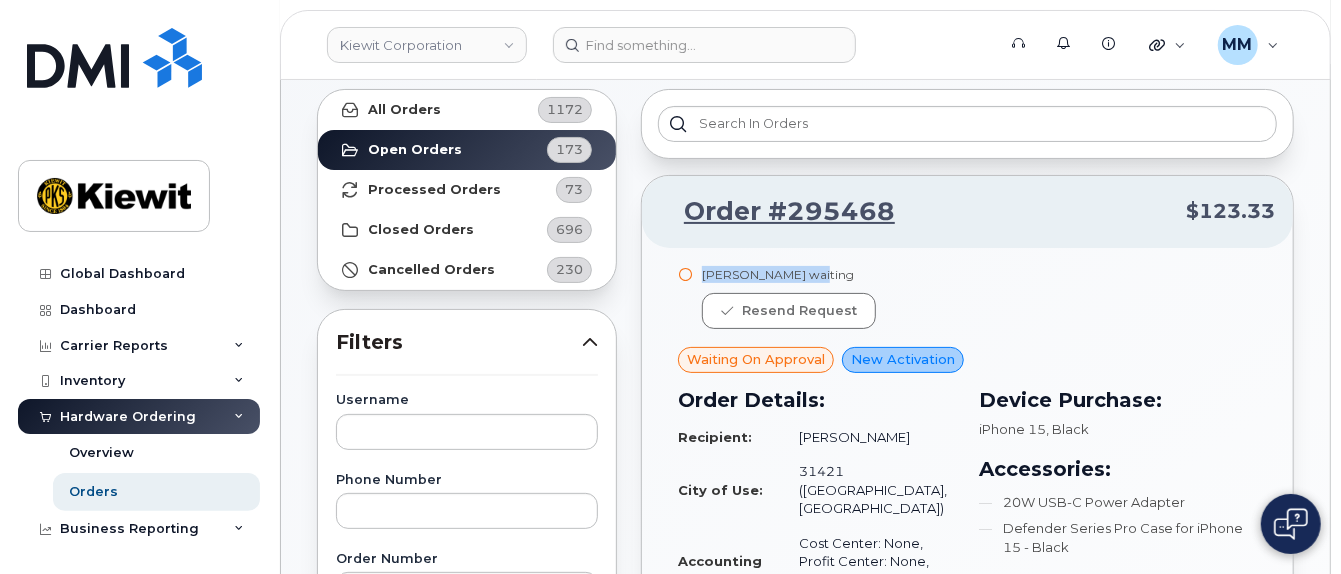 drag, startPoint x: 802, startPoint y: 268, endPoint x: 704, endPoint y: 270, distance: 98.02041 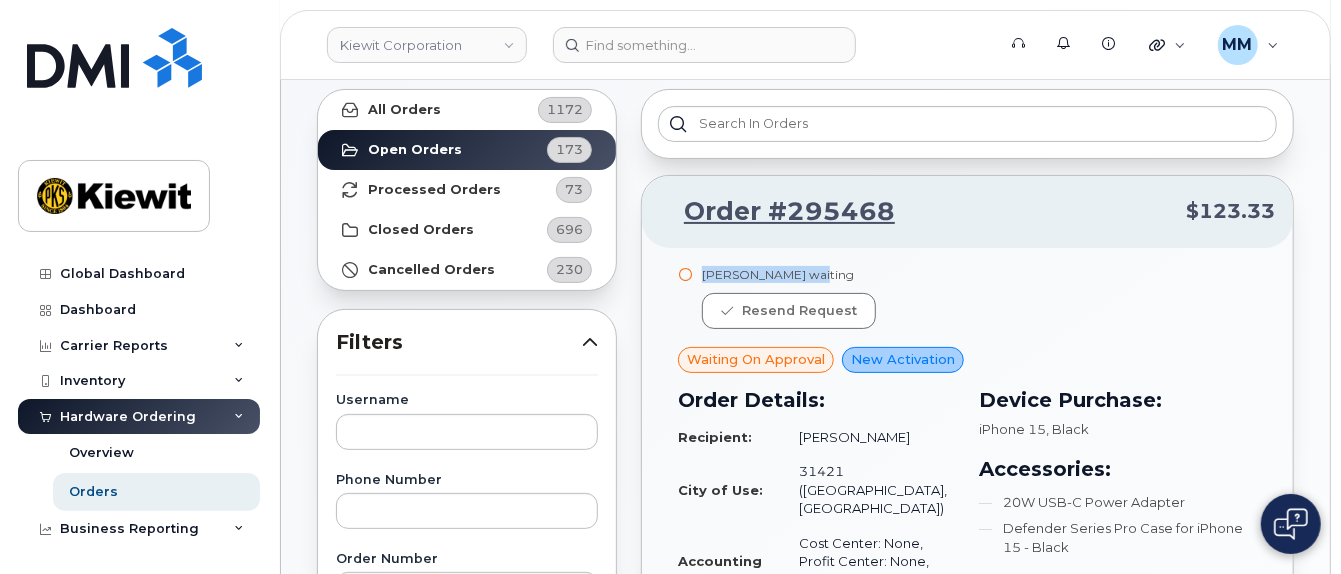 click on "[PERSON_NAME] waiting" 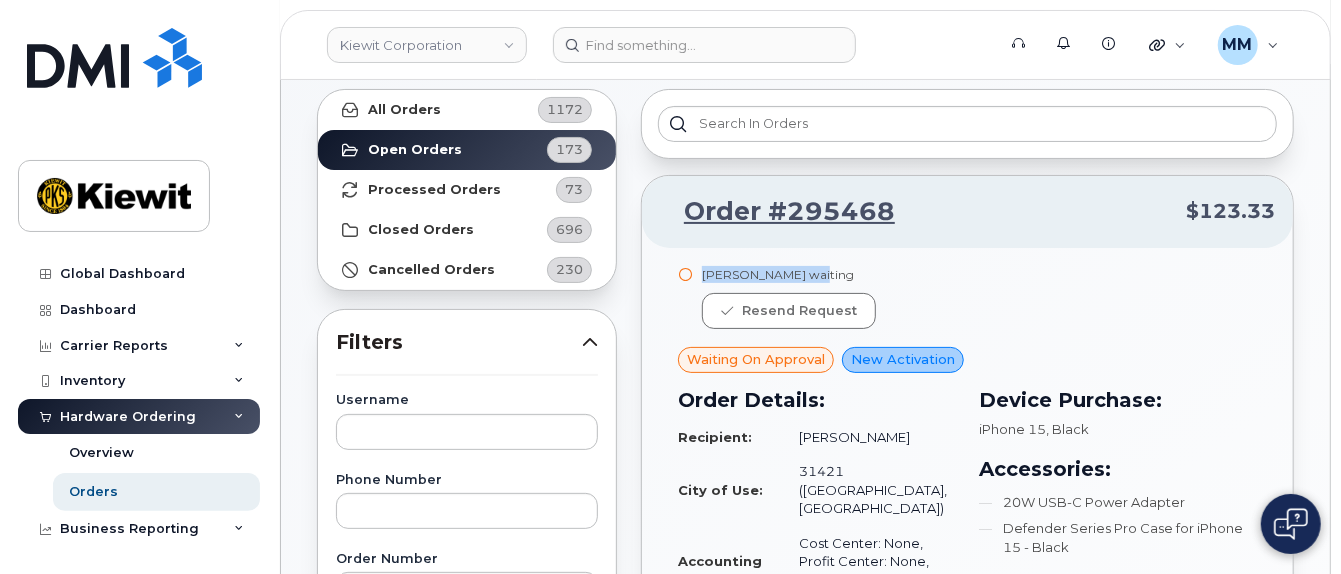 copy on "[PERSON_NAME]" 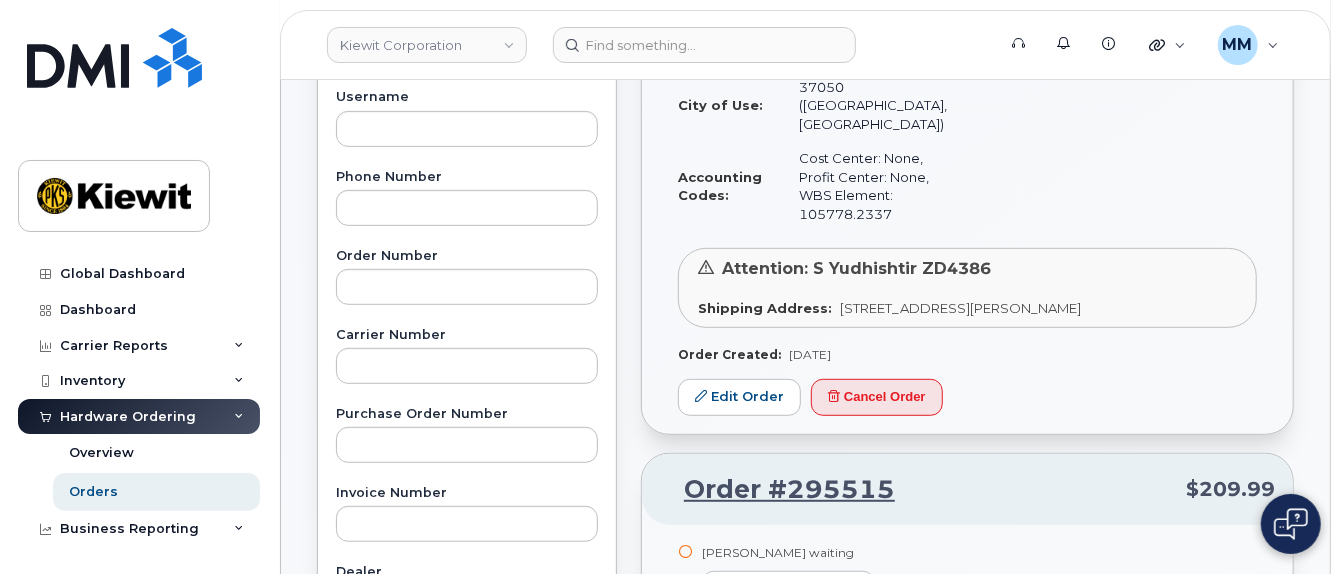 scroll, scrollTop: 400, scrollLeft: 0, axis: vertical 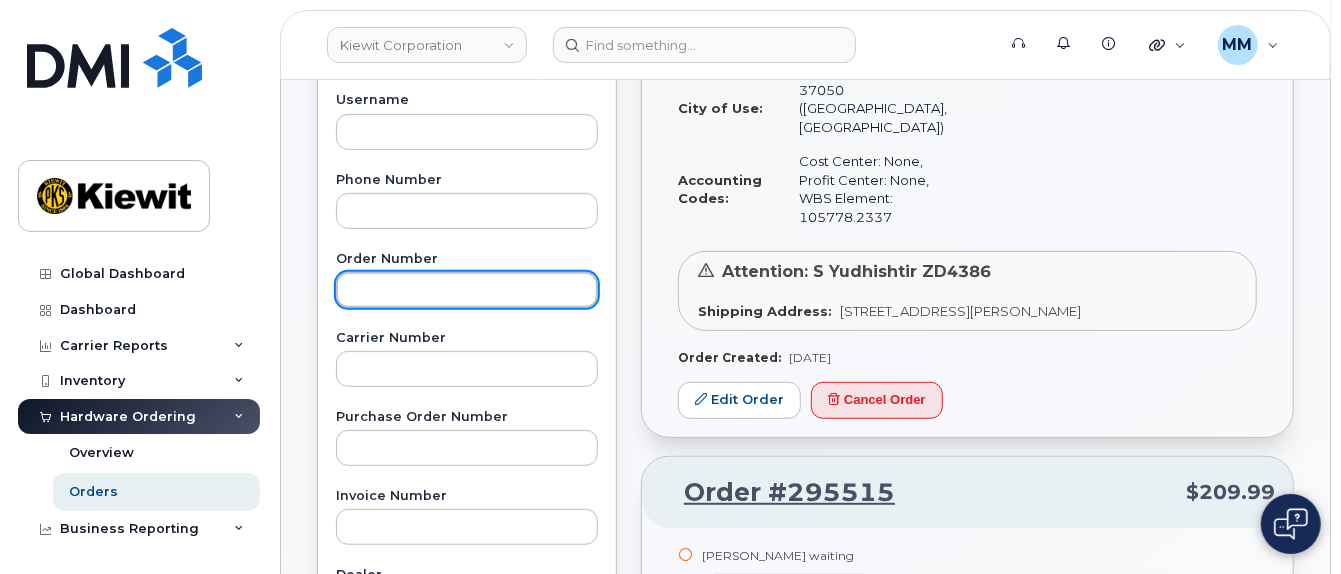 click 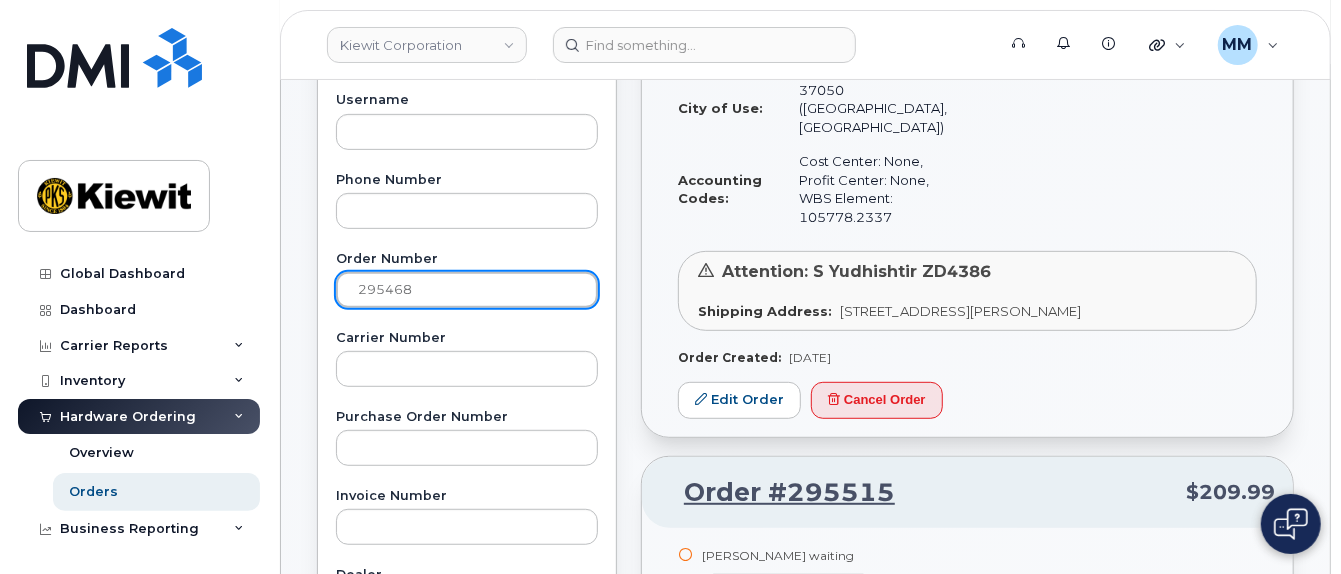 type on "295468" 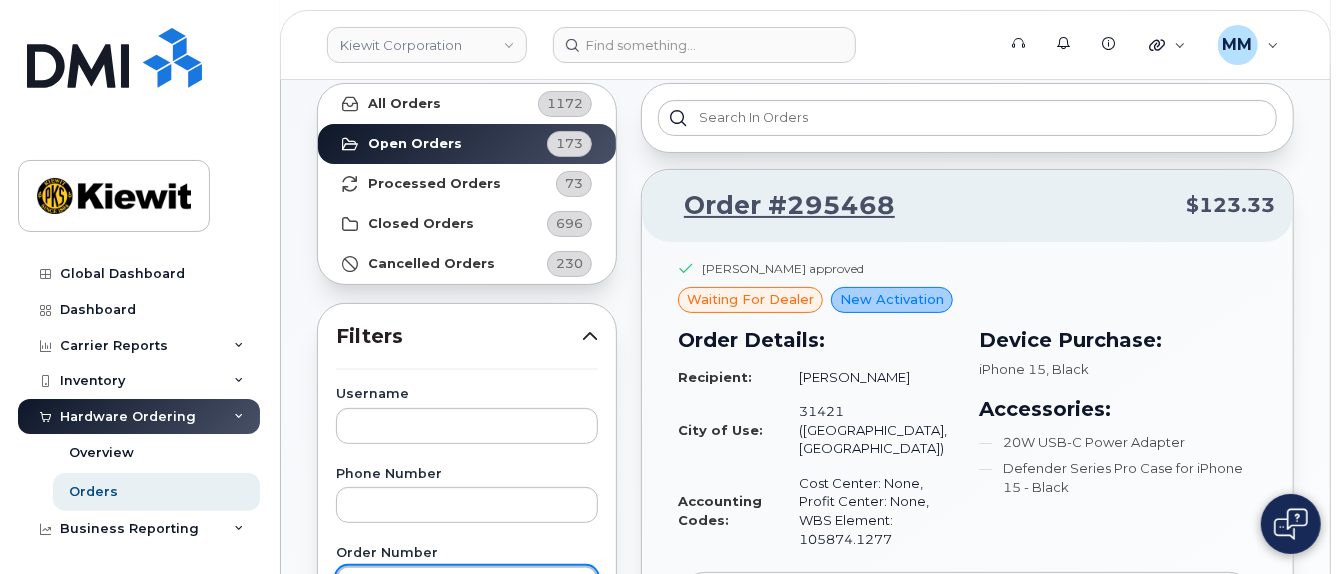 scroll, scrollTop: 100, scrollLeft: 0, axis: vertical 